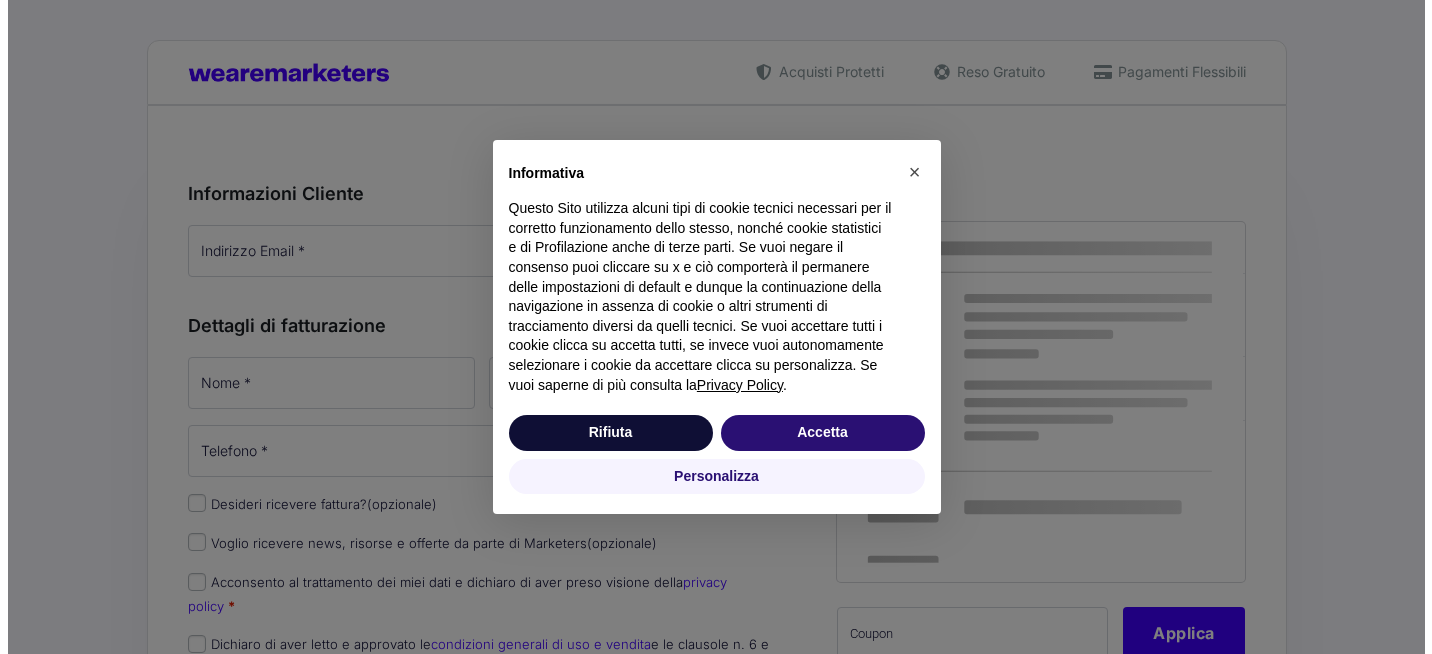 scroll, scrollTop: 0, scrollLeft: 0, axis: both 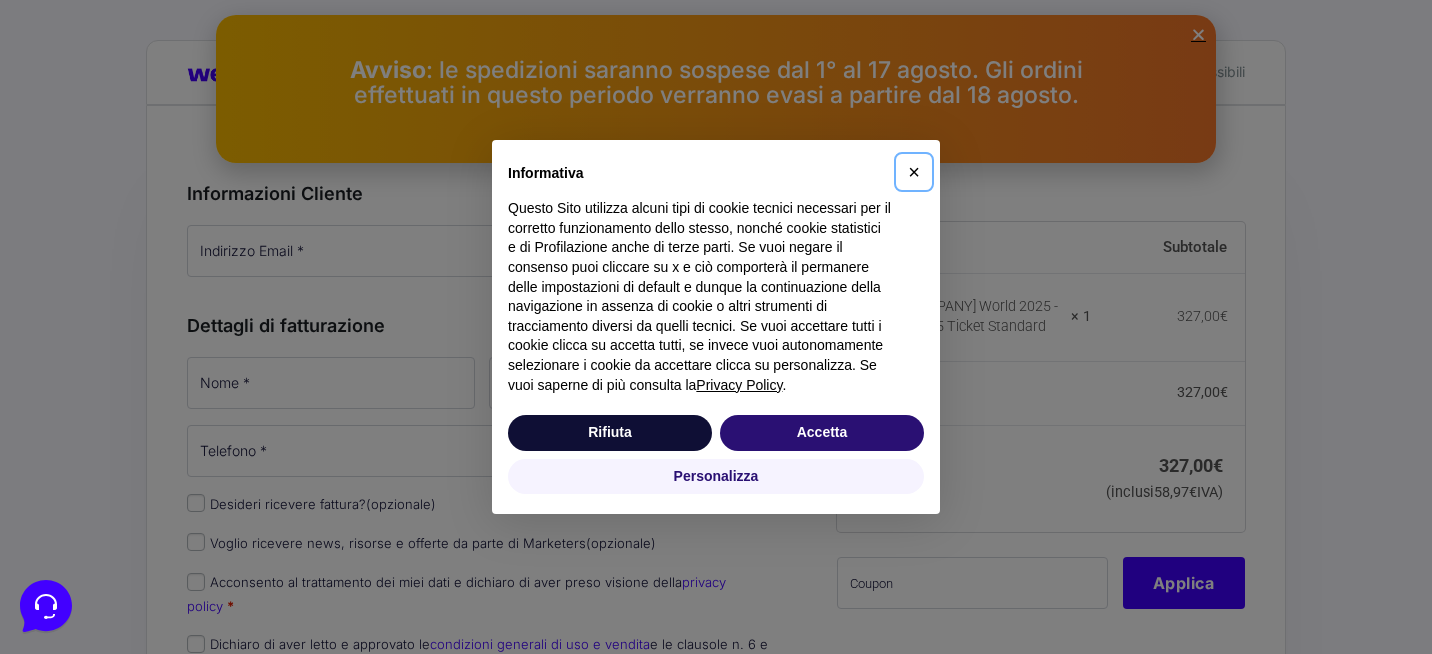 click on "×" at bounding box center [914, 172] 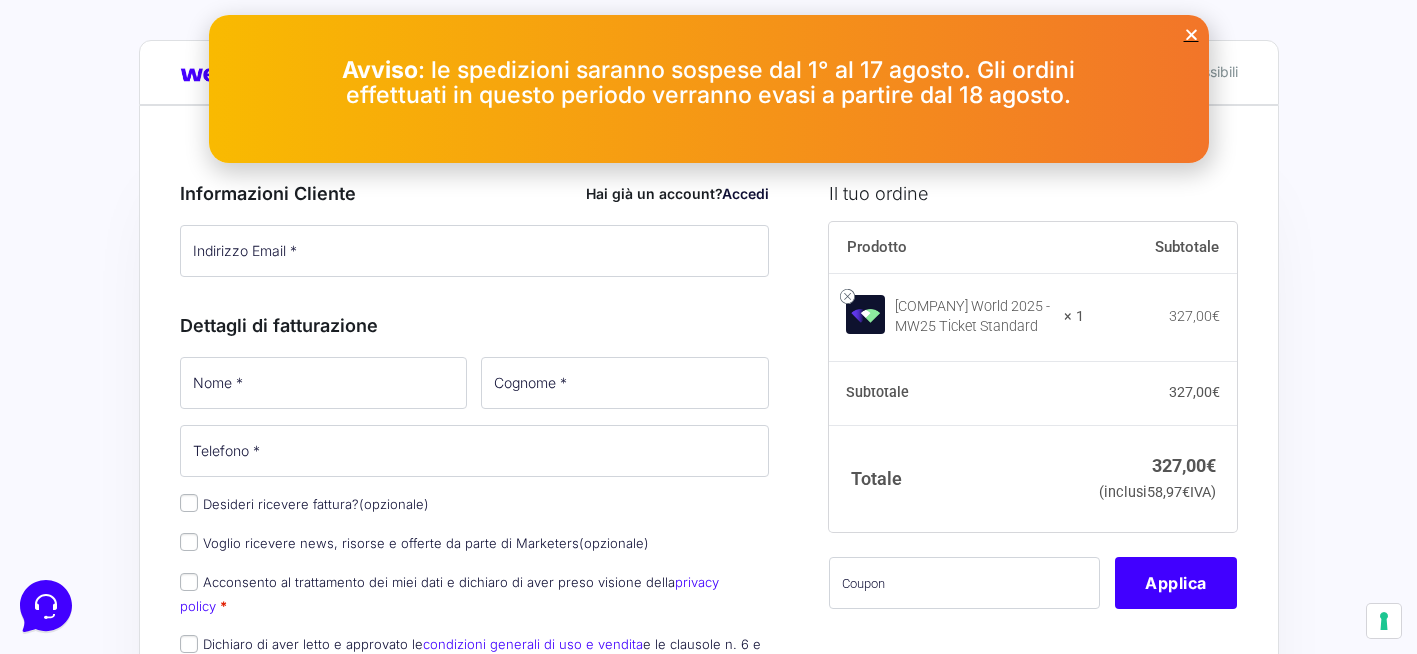 click at bounding box center (1191, 34) 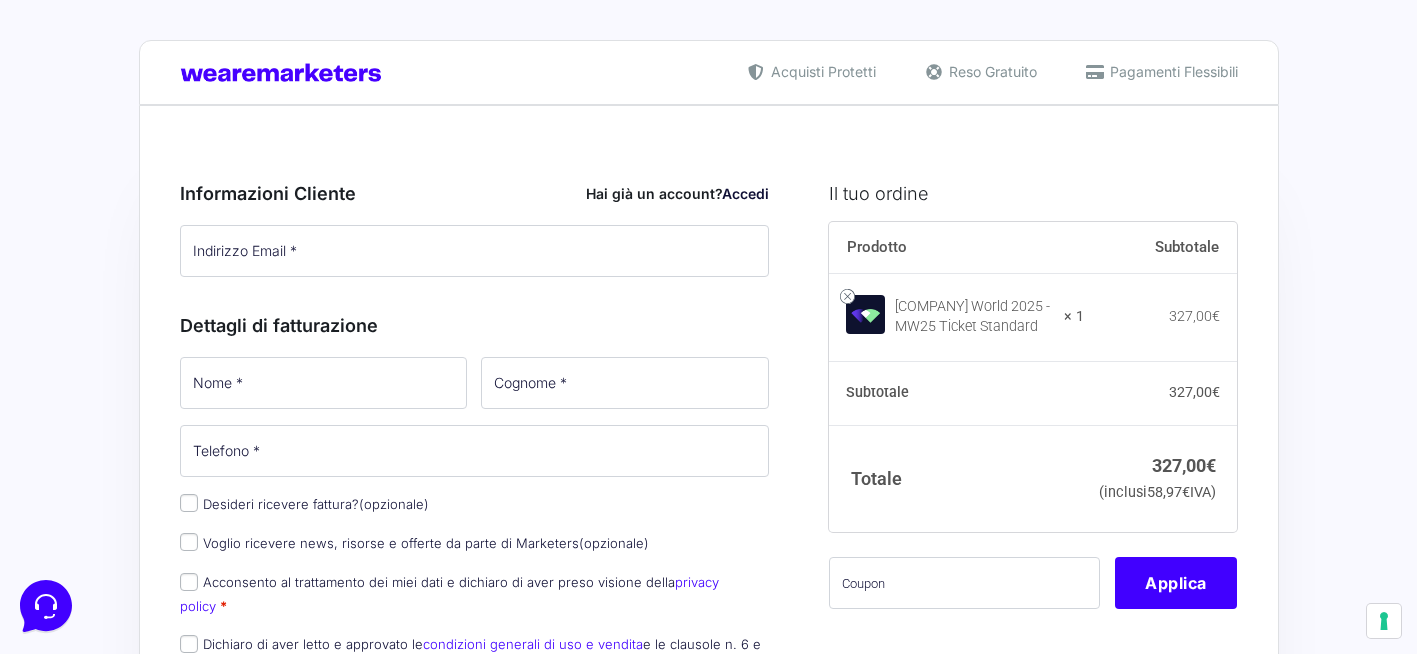 scroll, scrollTop: 100, scrollLeft: 0, axis: vertical 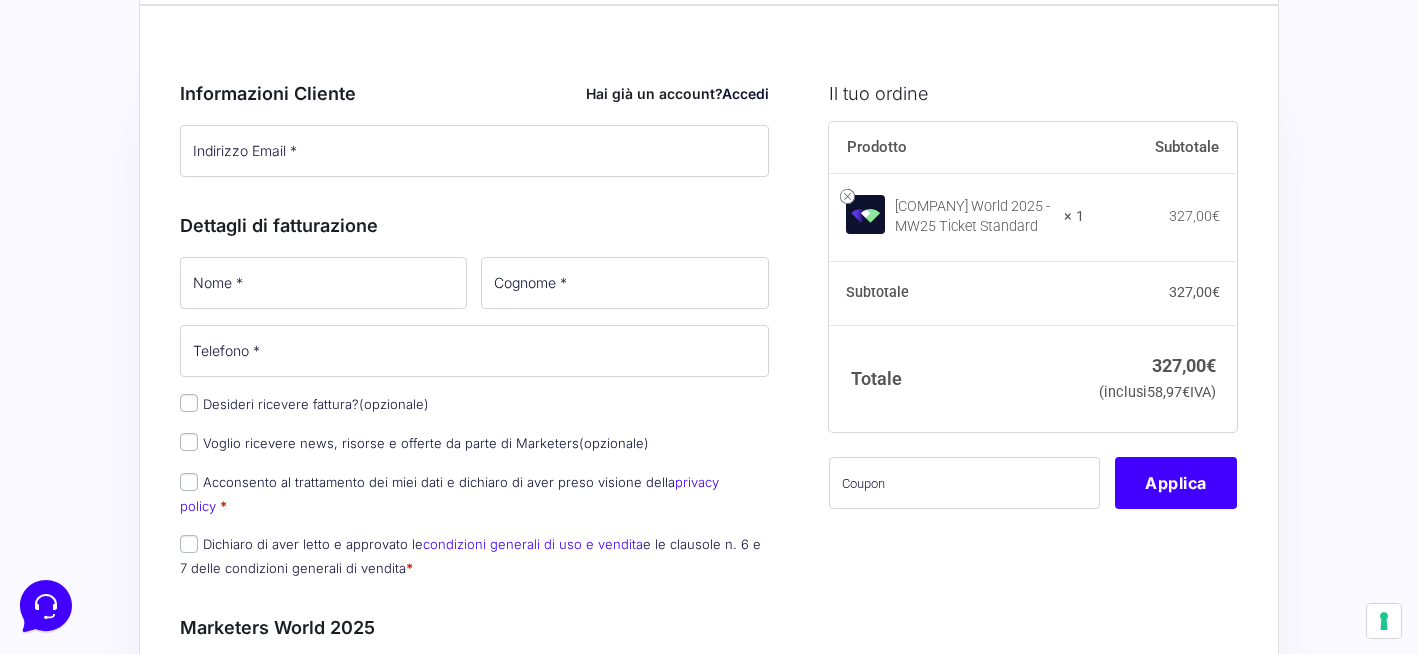 click on "Il tuo ordine
Prodotto
Subtotale
Marketers World 2025 - MW25 Ticket Standard  						  × 1
327,00 €
Subtotale
327,00 €
Totale
327,00 €   (inclusi  58,97 €  IVA)
Applica" at bounding box center (1025, 1212) 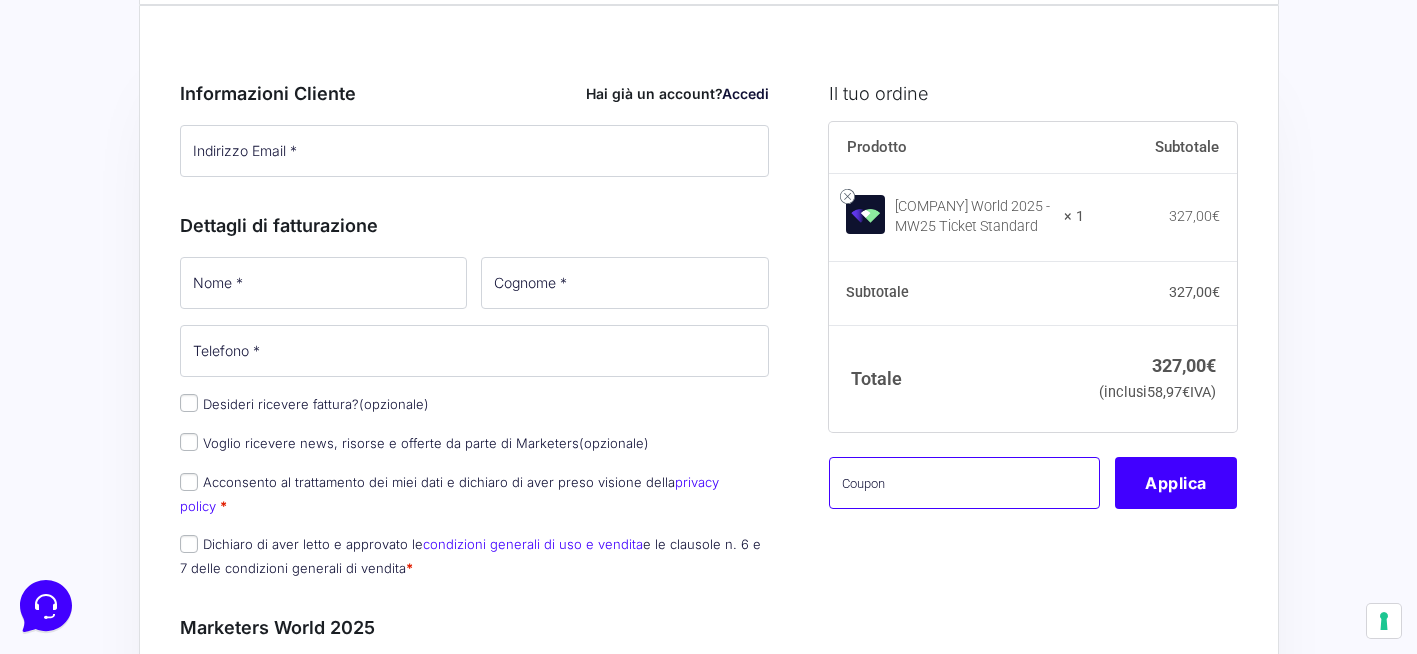 click at bounding box center (964, 483) 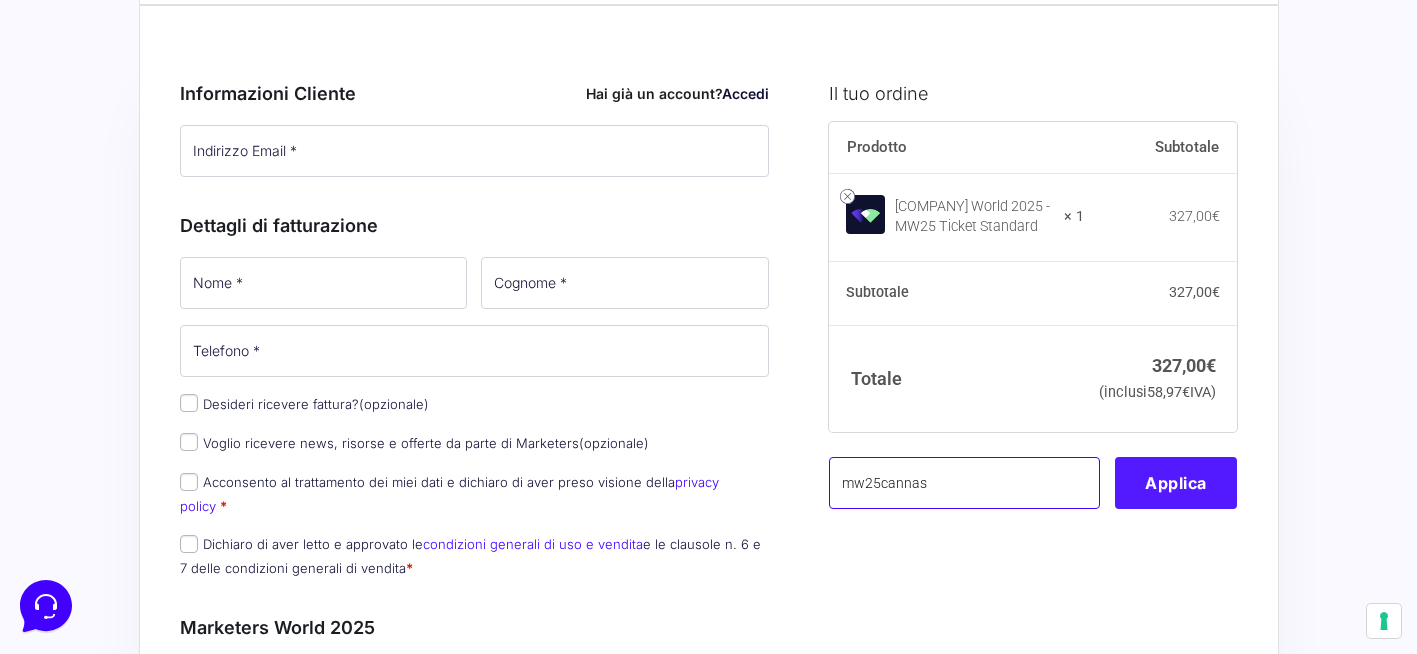 type on "mw25cannas" 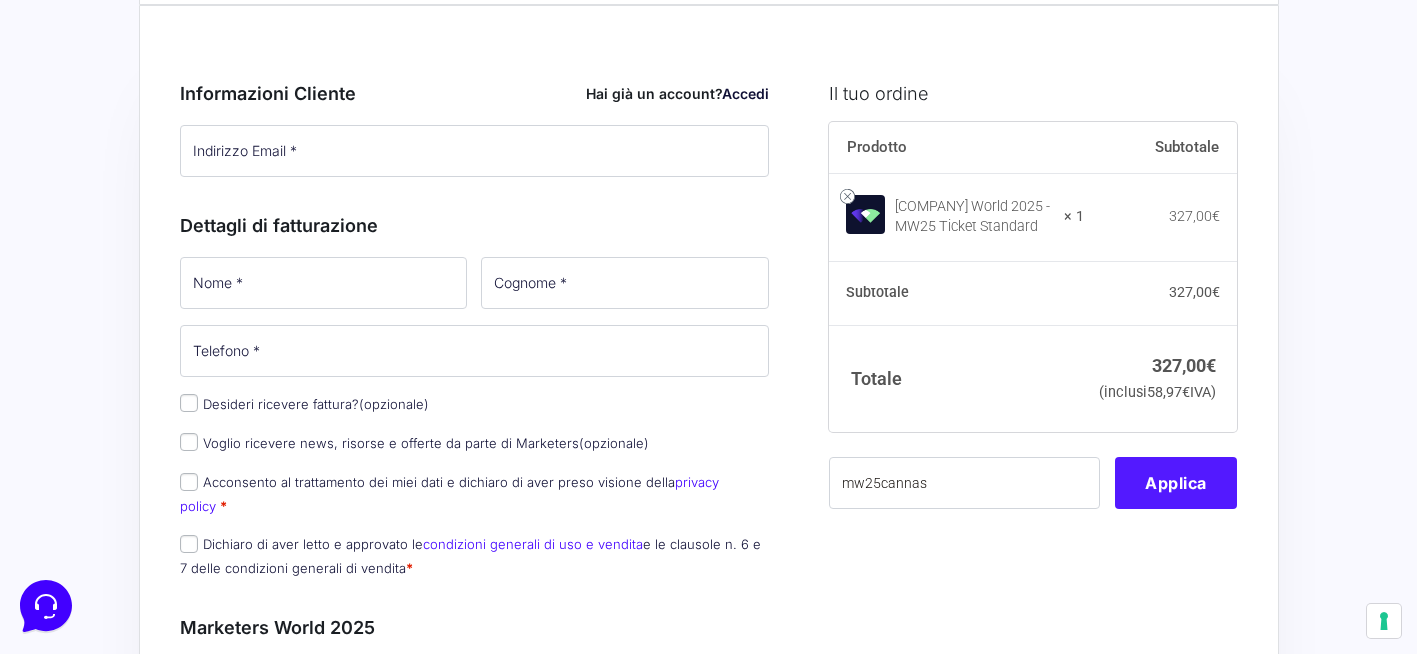 click on "Applica" at bounding box center [1176, 483] 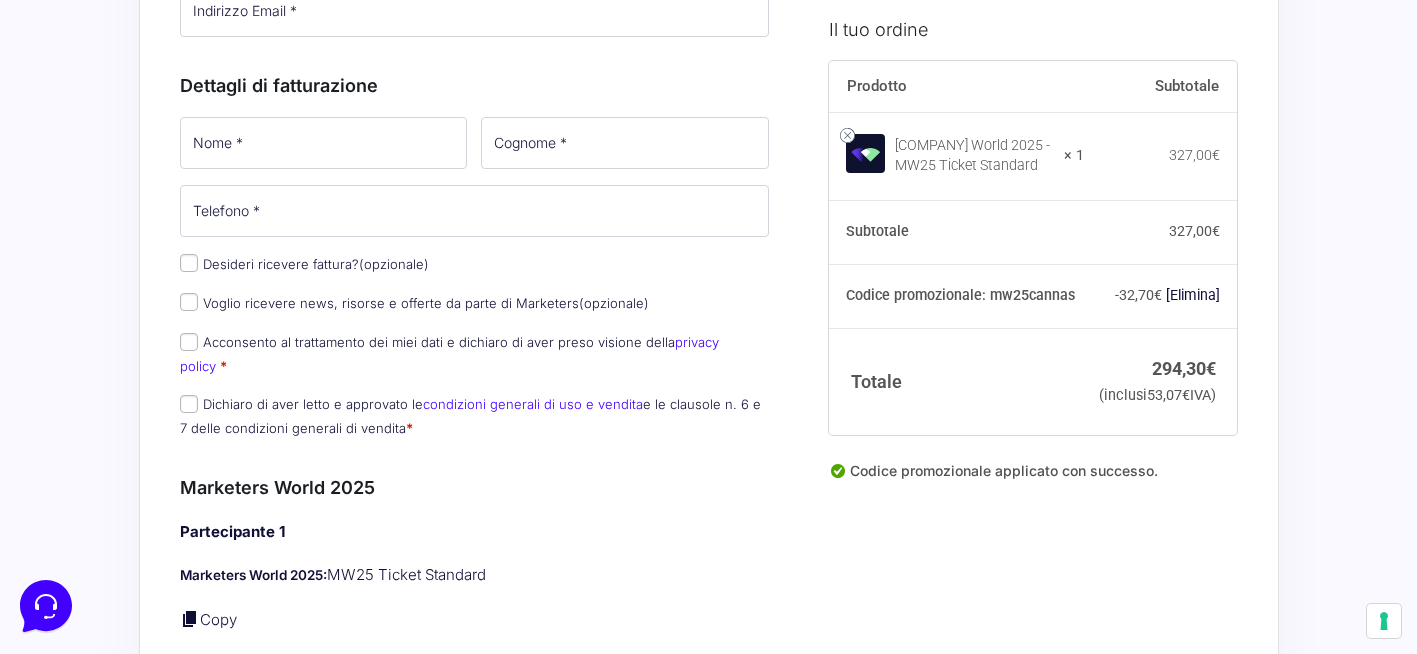 scroll, scrollTop: 200, scrollLeft: 0, axis: vertical 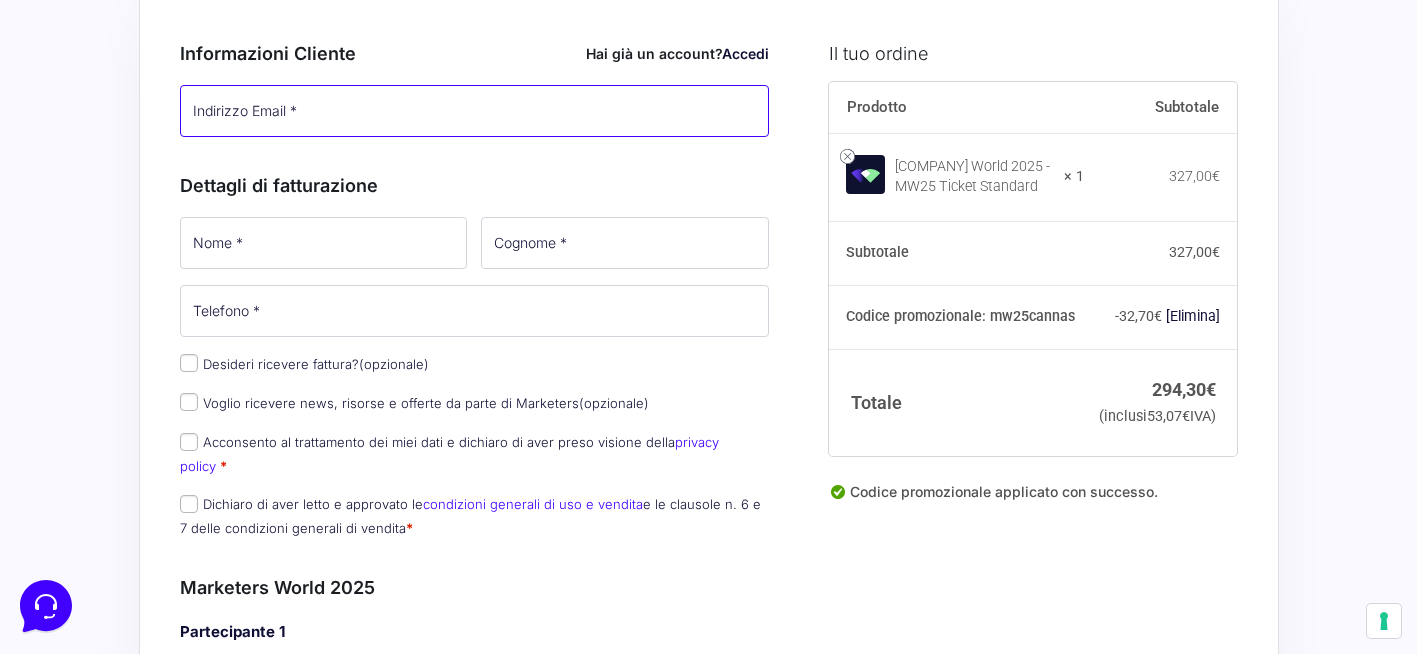 click on "Indirizzo Email *" at bounding box center [475, 111] 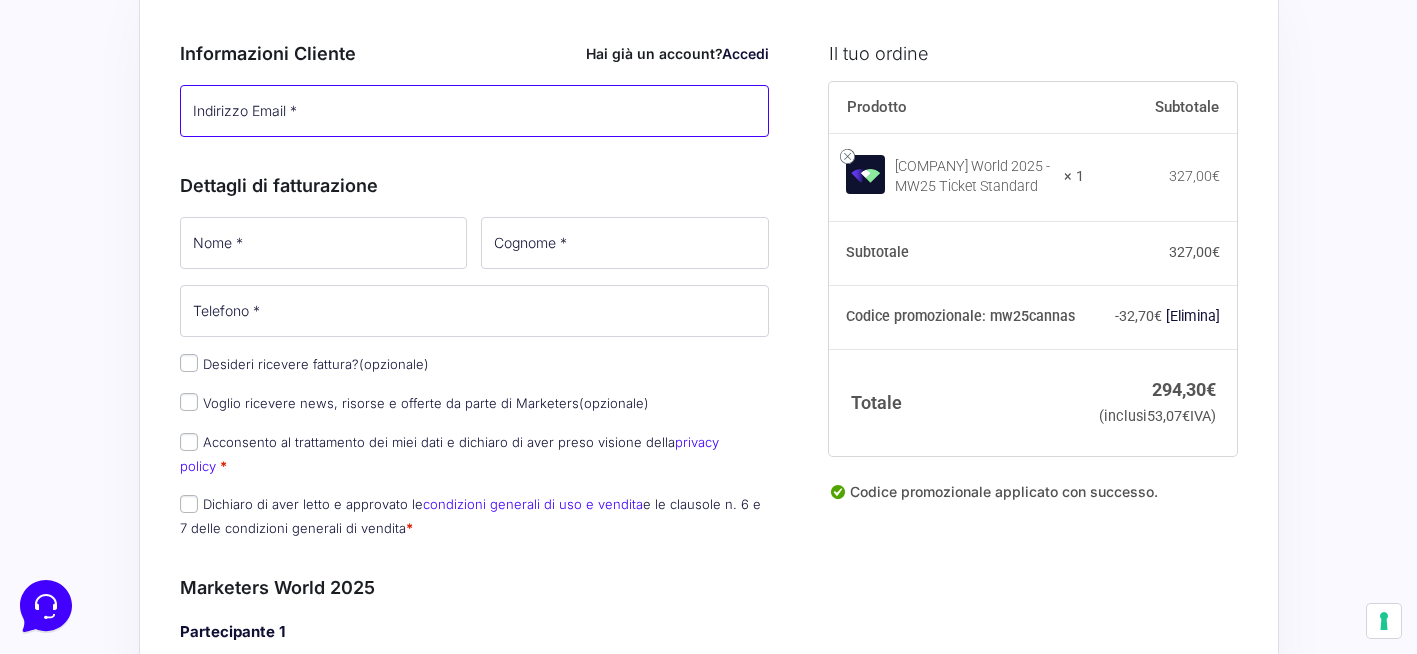 type on "mattia@example.com" 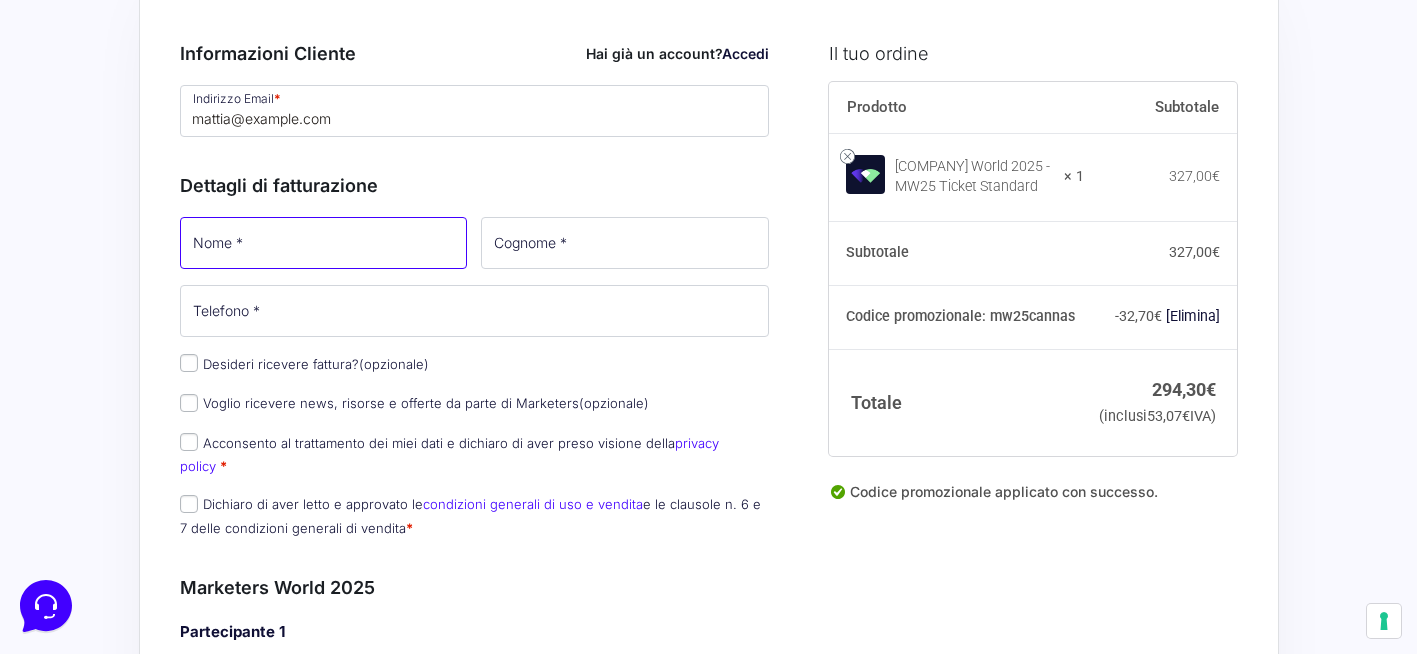 click on "Nome *" at bounding box center [324, 243] 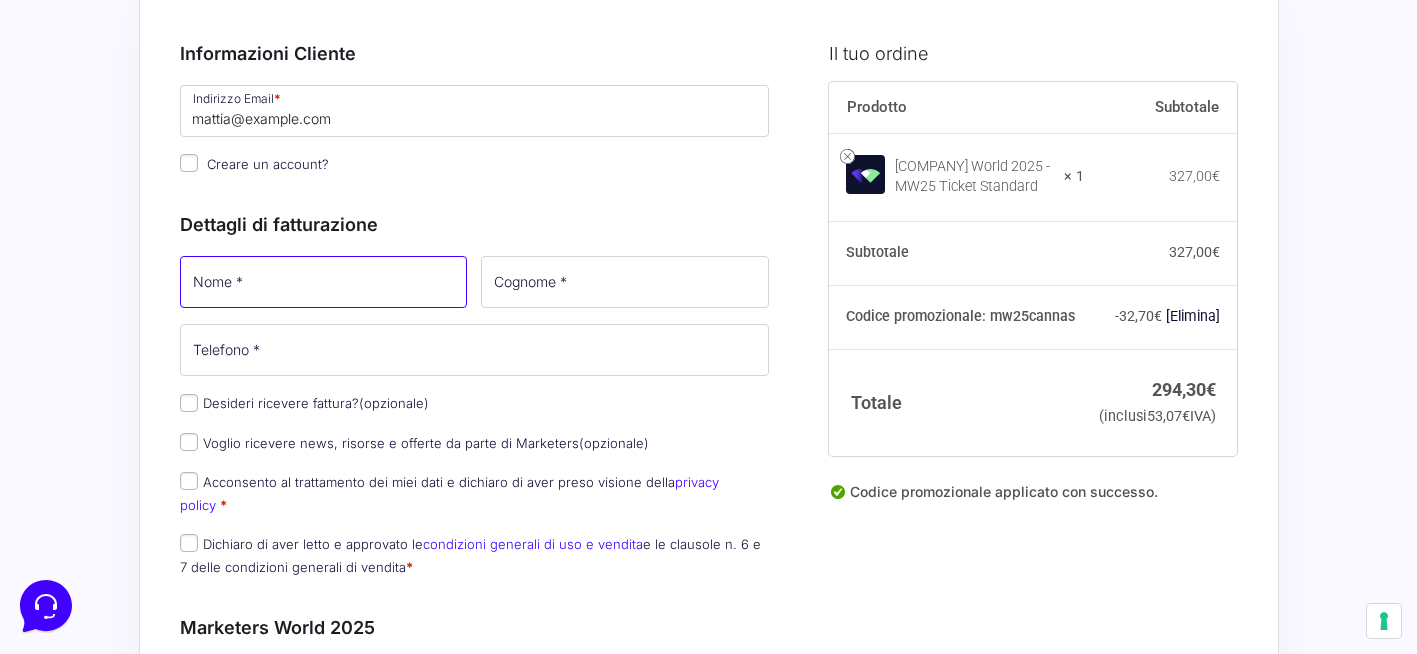 type on "[NAME]" 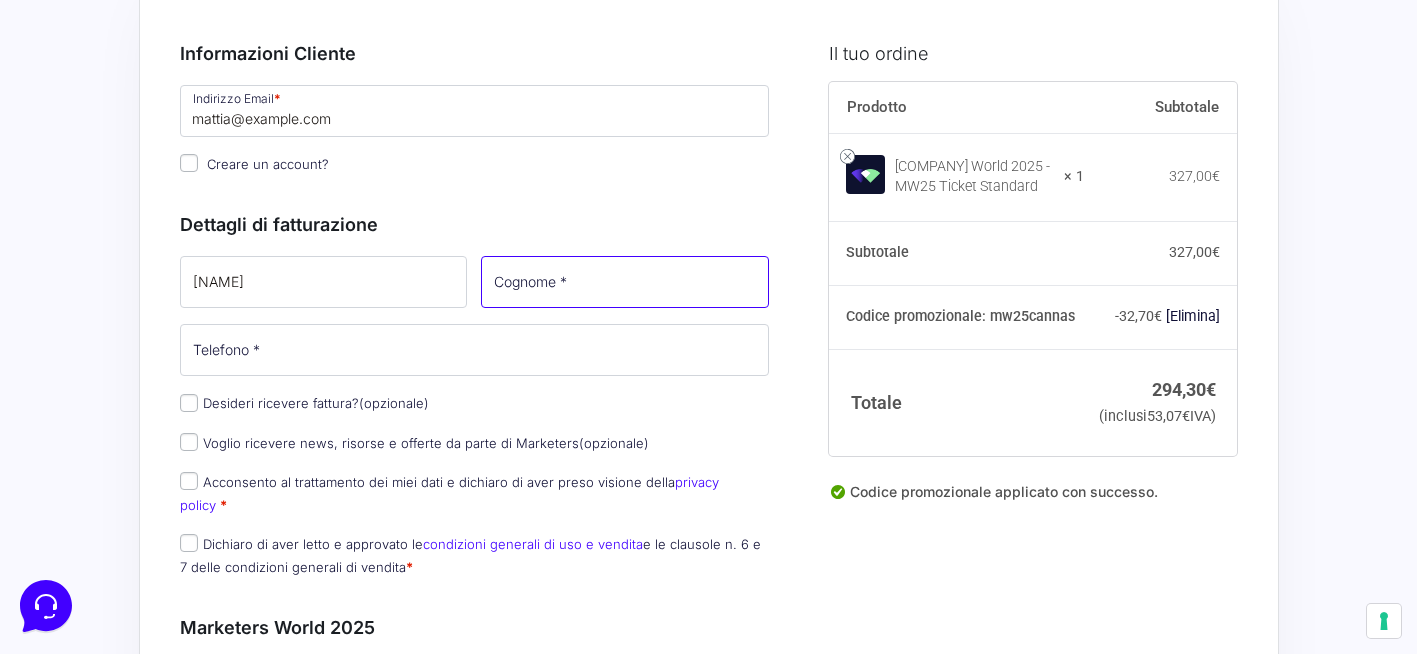 type on "[LAST_NAME]" 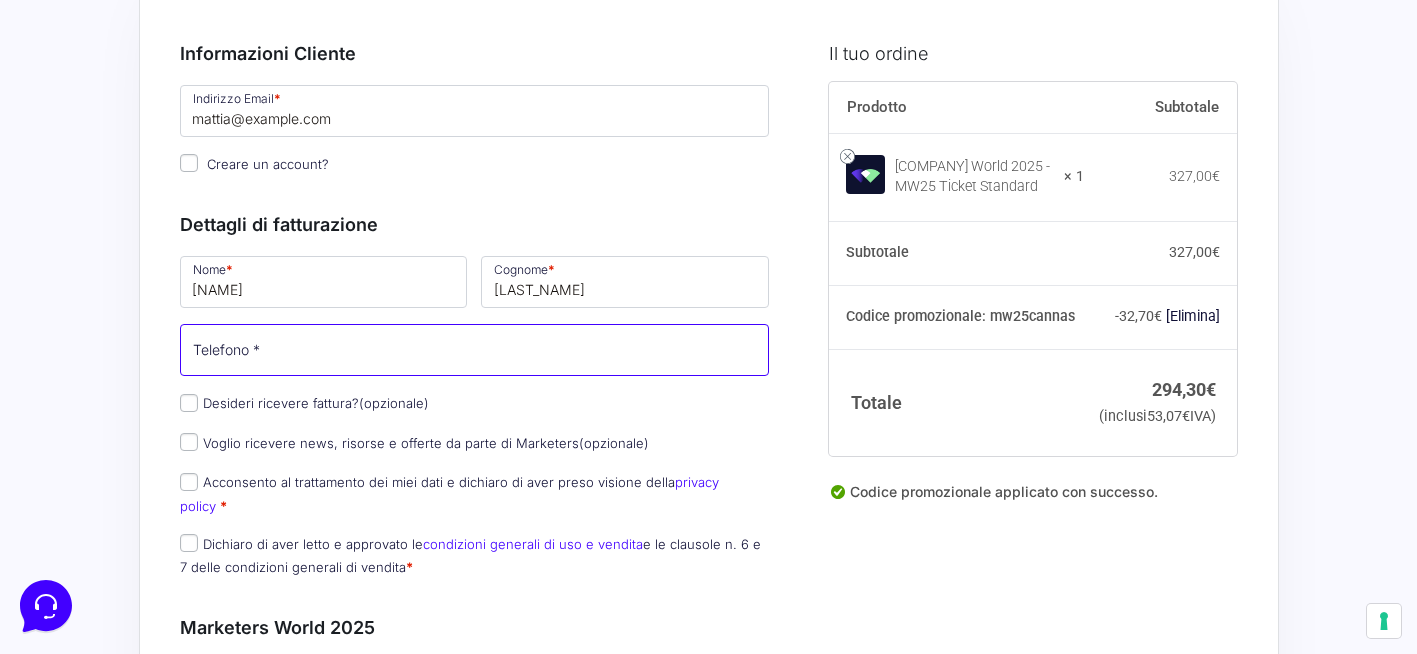 click on "Telefono  *" at bounding box center (475, 350) 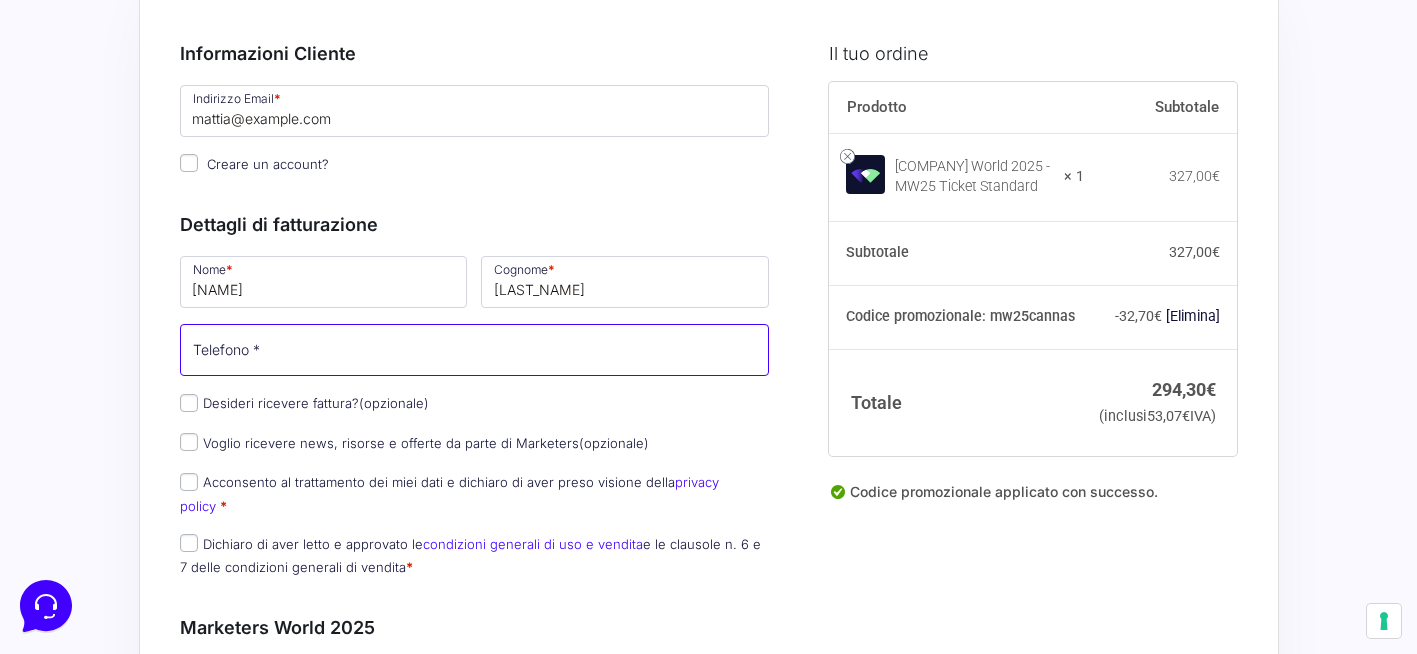 type on "[PHONE]" 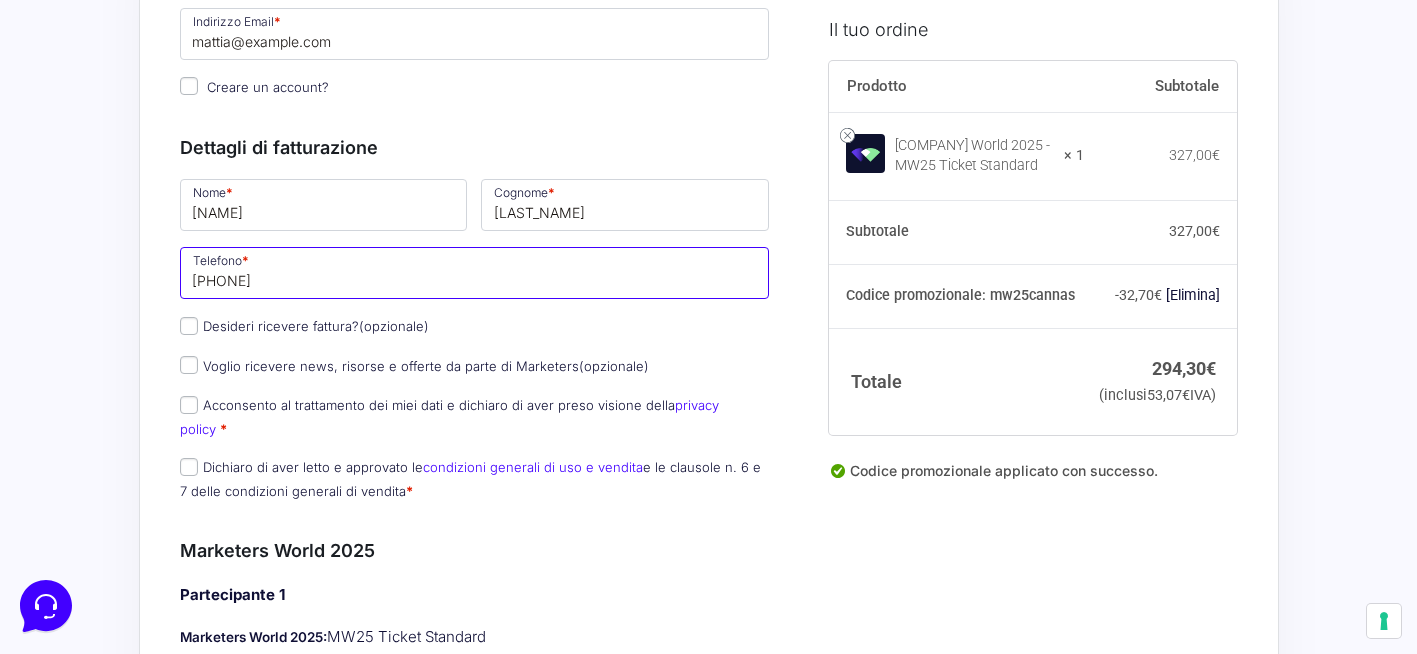 scroll, scrollTop: 300, scrollLeft: 0, axis: vertical 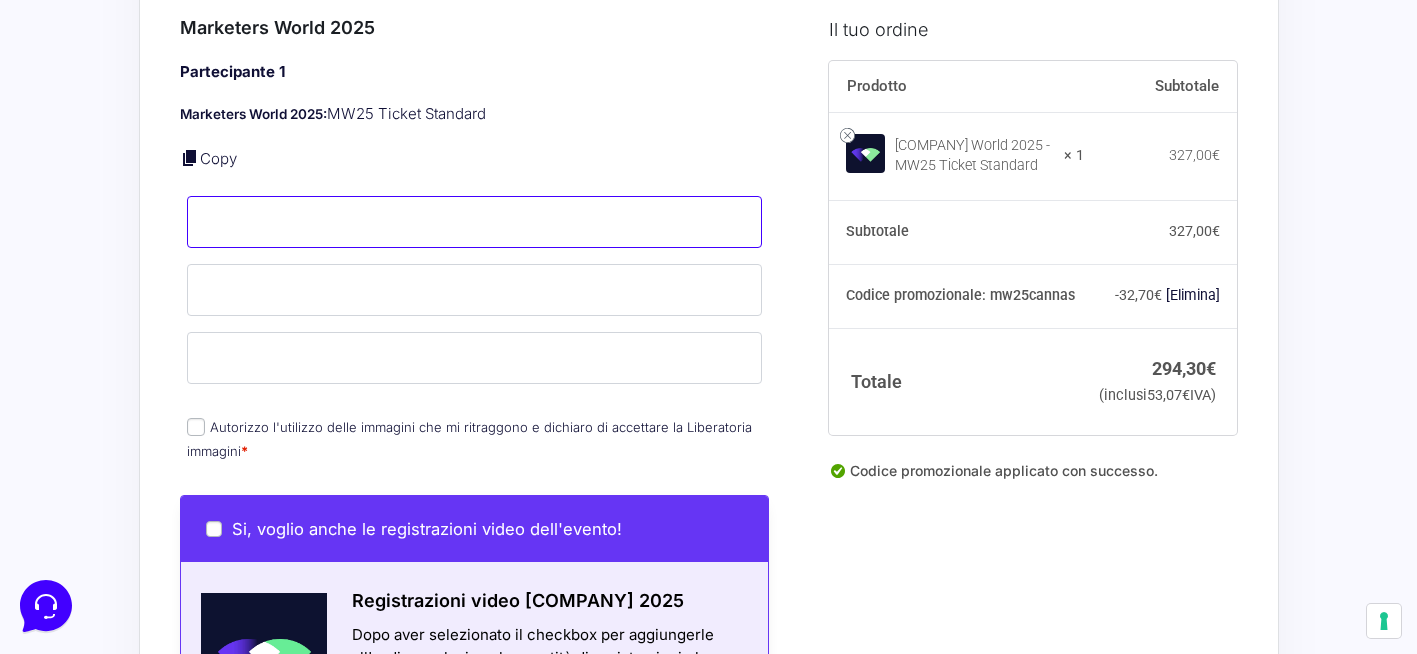 click on "Nome *" at bounding box center (475, 222) 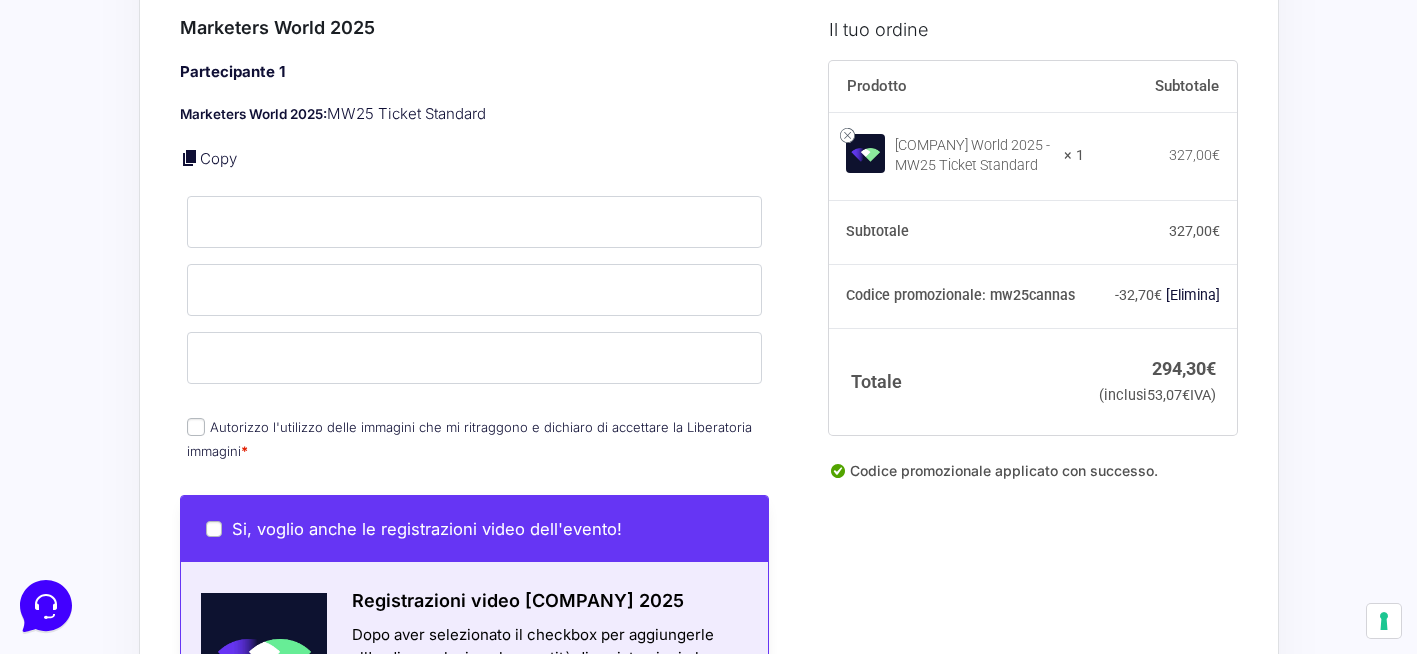 click on "Copy" at bounding box center [475, 159] 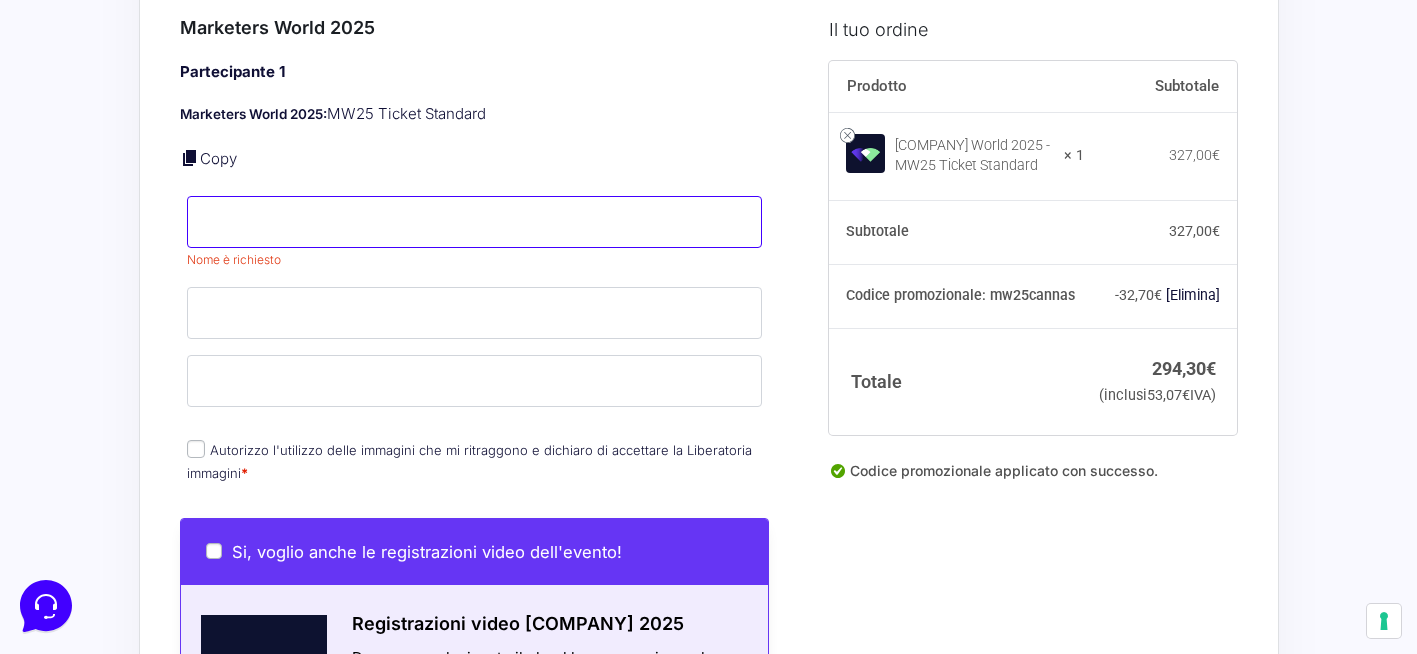 click on "Nome *" at bounding box center (475, 222) 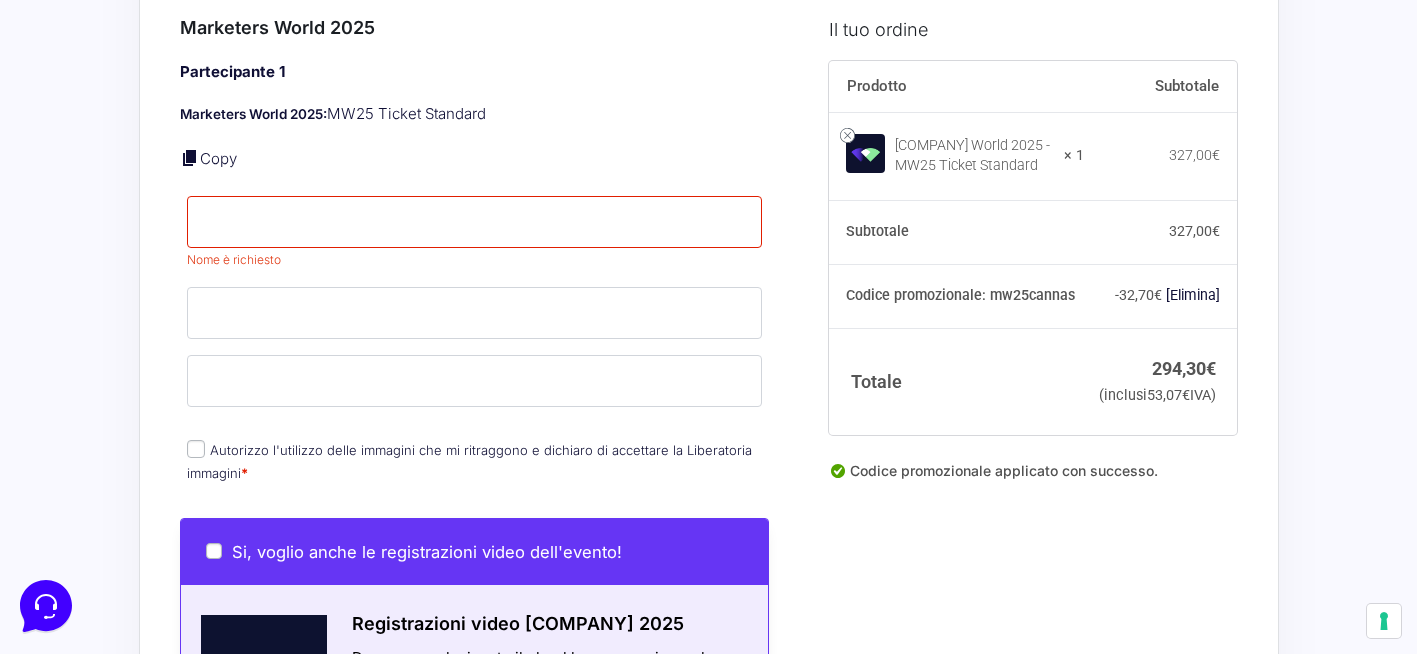 click on "Partecipante 1 [COMPANY] World 2025: MW25 Ticket Standard Nome * Nome è richiesto Cognome * Email *
Autorizzo l'utilizzo delle immagini che mi ritraggono e dichiaro di accettare la Liberatoria immagini *" at bounding box center [475, 274] 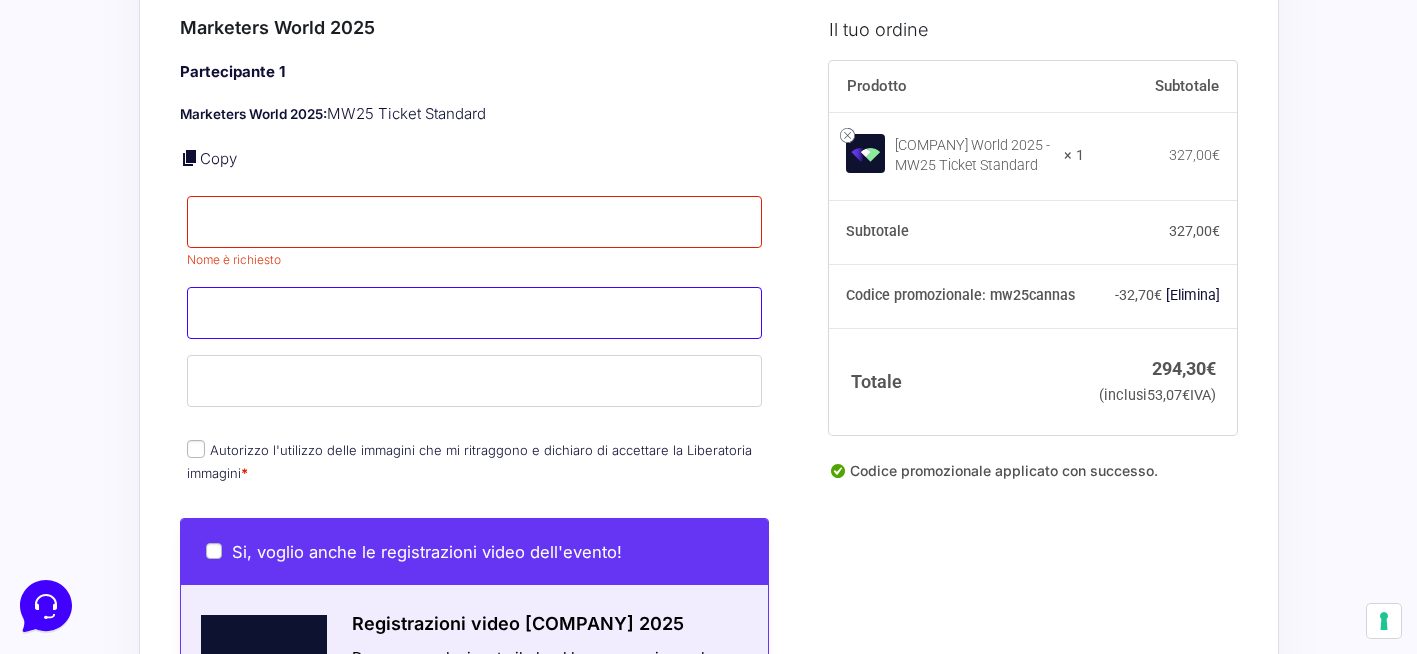 click on "Cognome *" at bounding box center (475, 313) 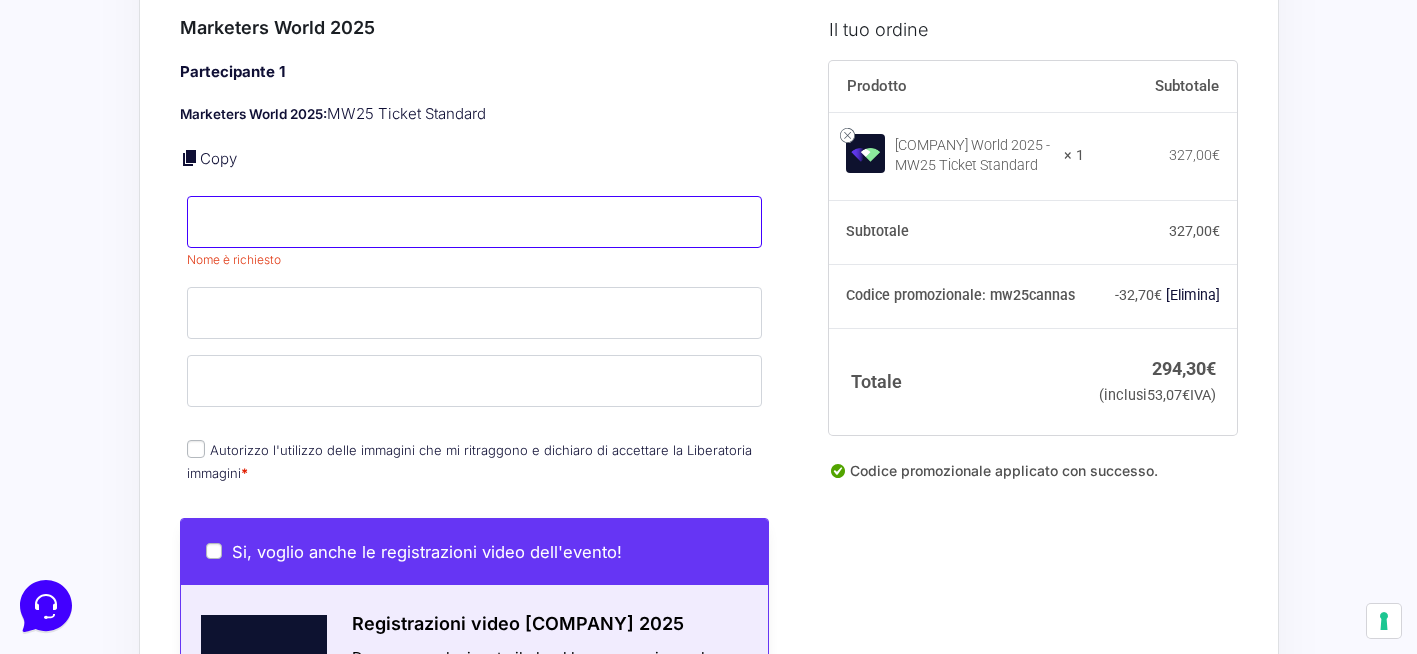 click on "Nome *" at bounding box center [475, 222] 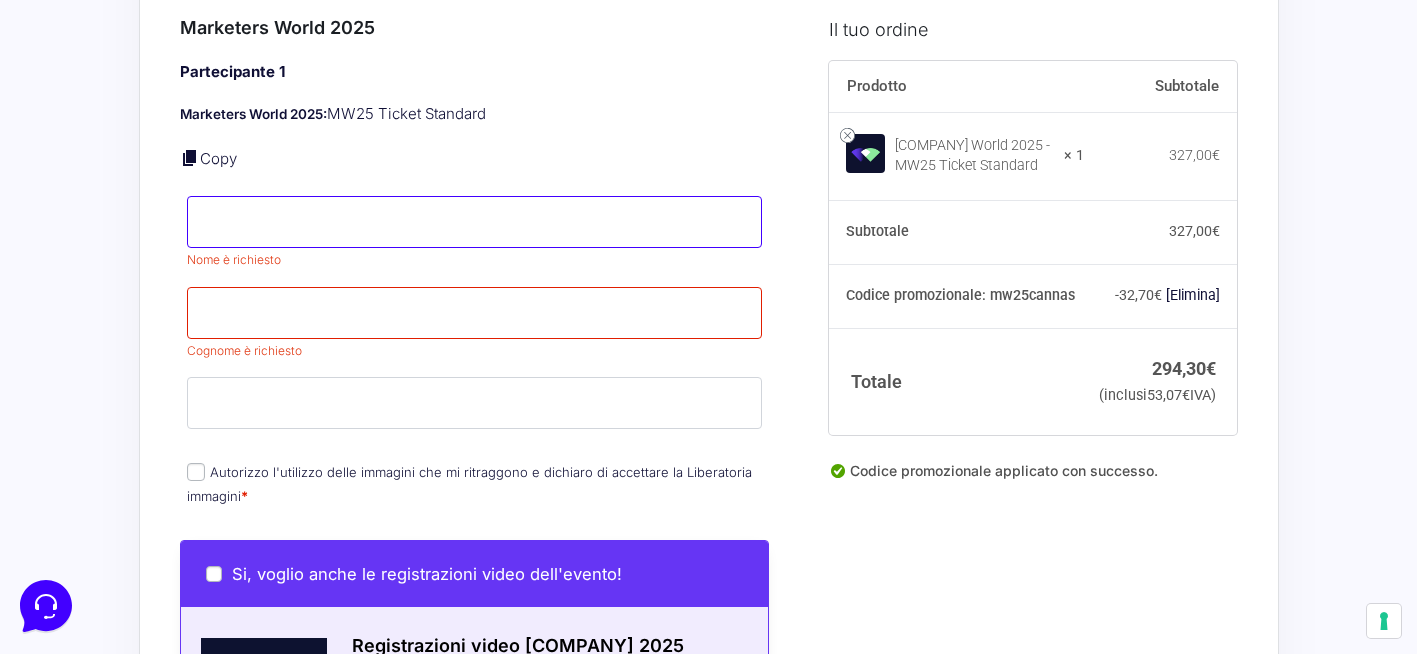 type on "[NAME]" 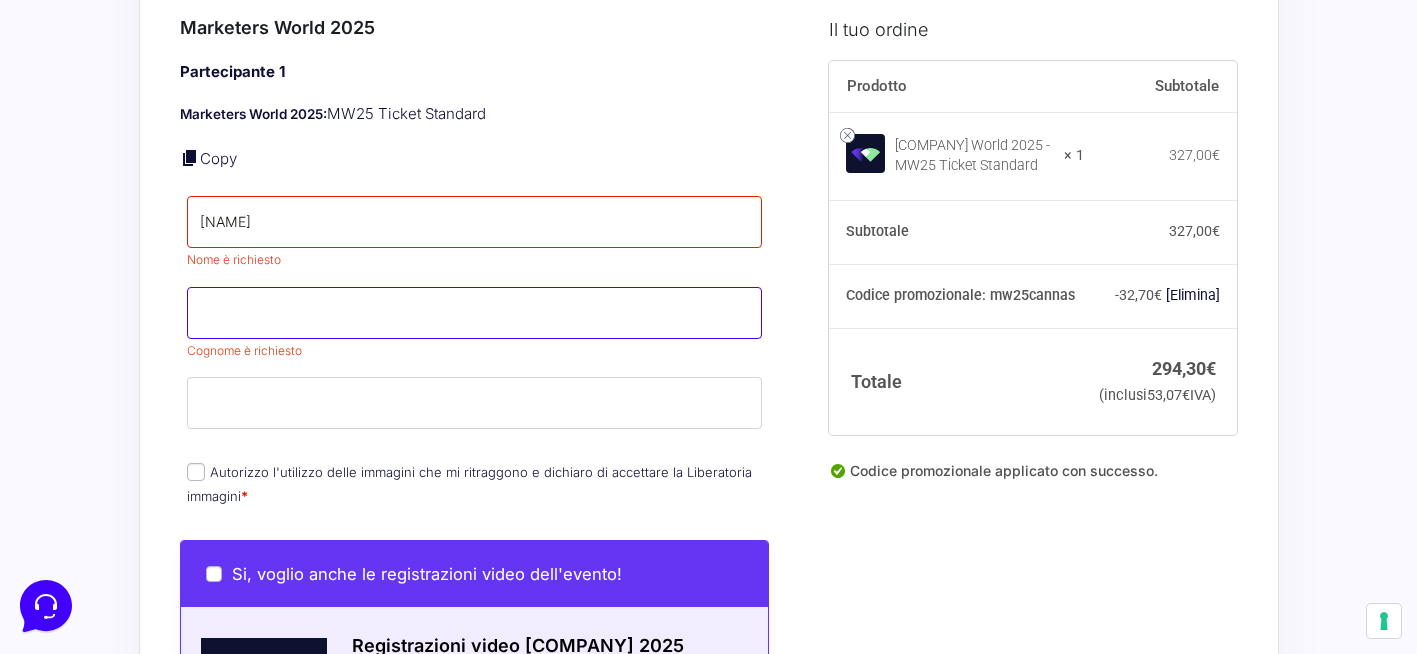 type on "[LAST_NAME]" 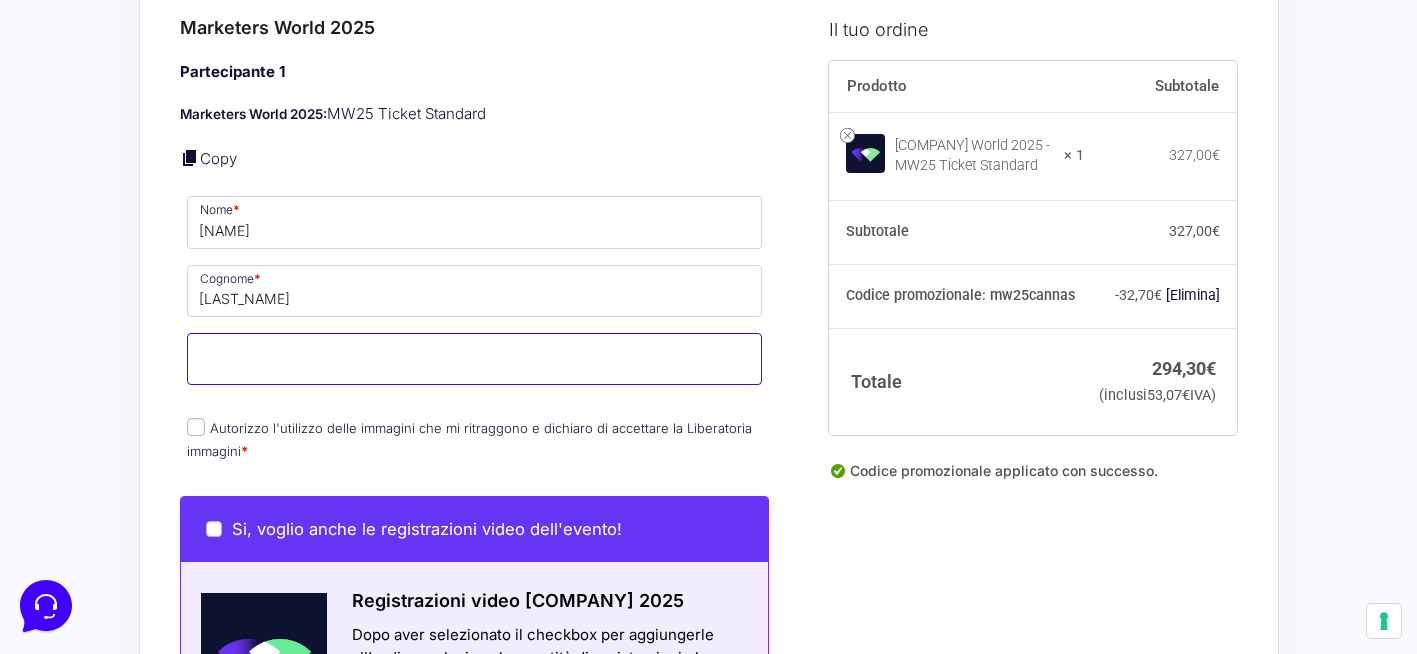 type on "mattia@example.com" 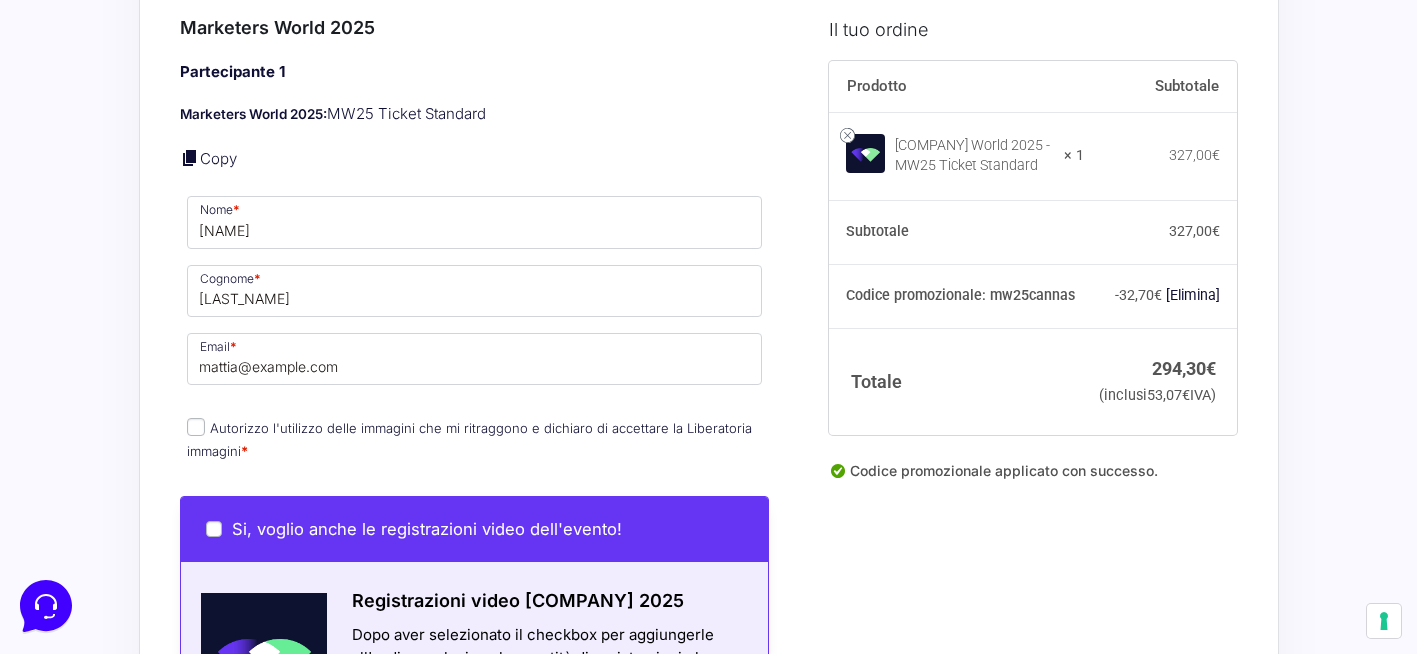 click on "Partecipante 1 Marketers World 2025: MW25 Ticket Standard Copy Nome * [NAME] Cognome * [NAME] Email * [EMAIL]
Autorizzo l'utilizzo delle immagini che mi ritraggono e dichiaro di accettare la Liberatoria immagini *" at bounding box center [475, 263] 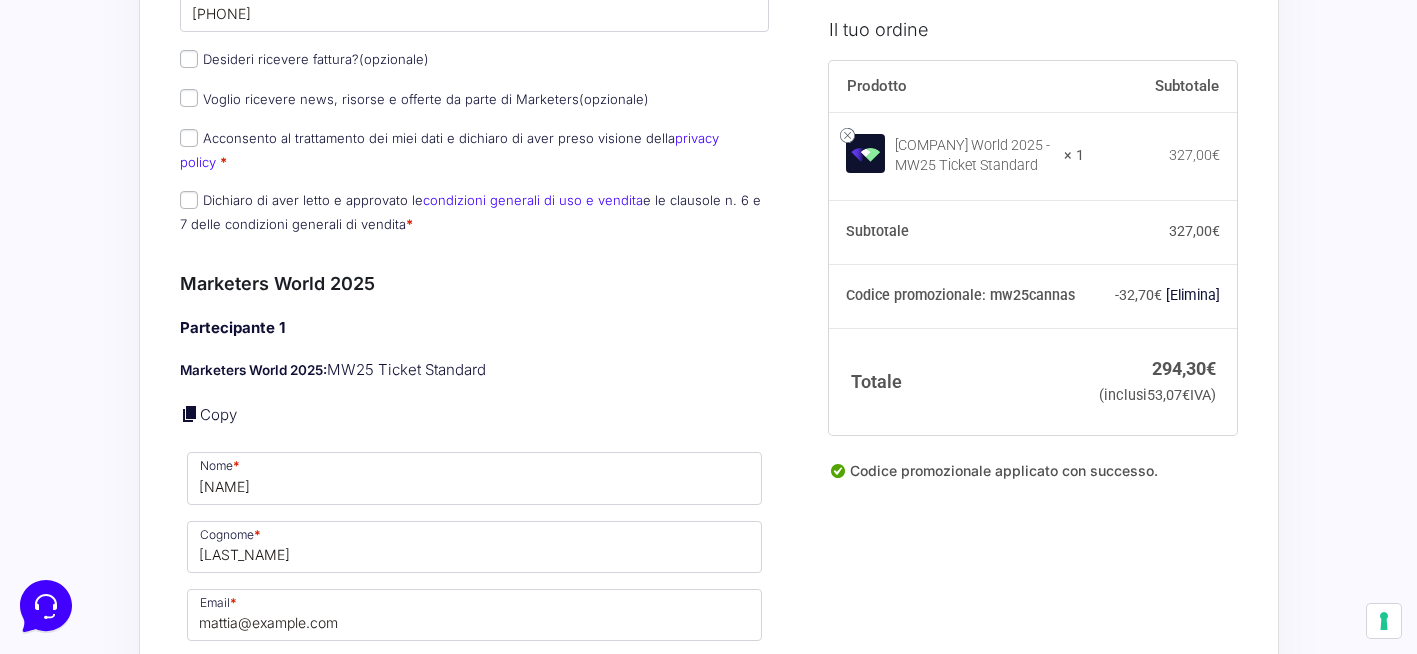 scroll, scrollTop: 500, scrollLeft: 0, axis: vertical 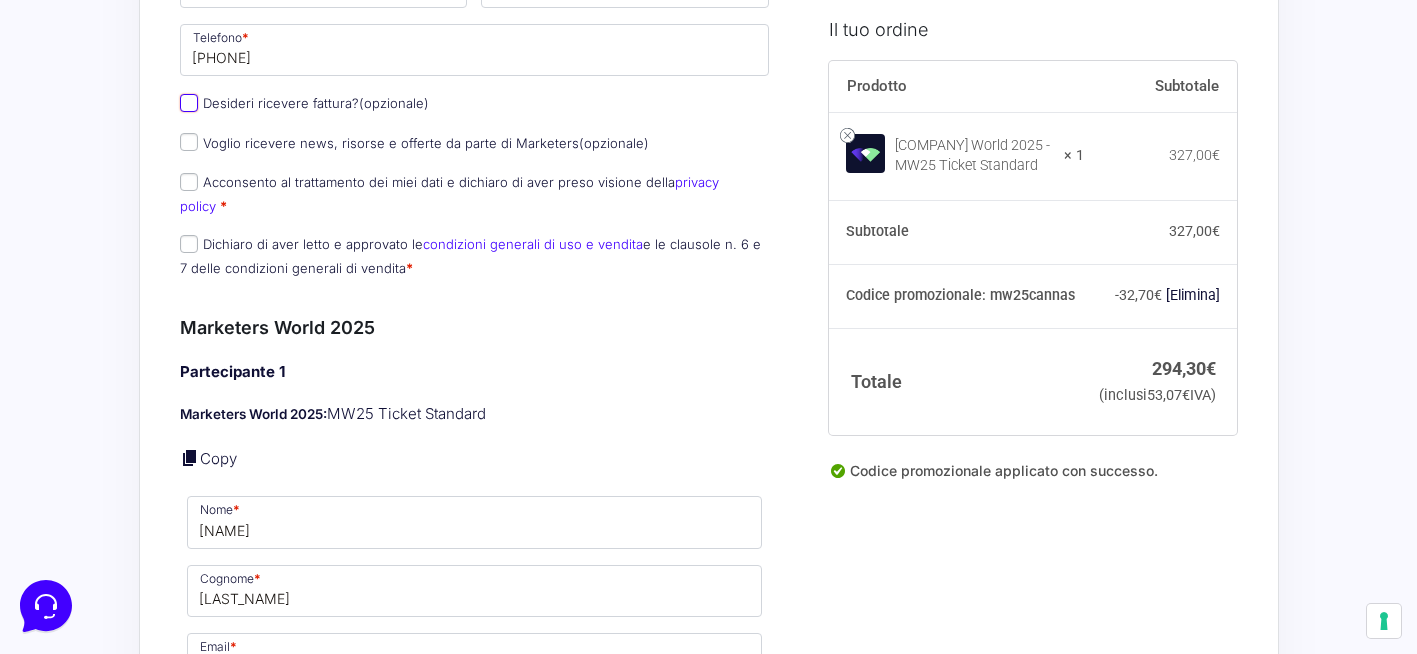 click on "Desideri ricevere fattura? (opzionale)" at bounding box center (189, 103) 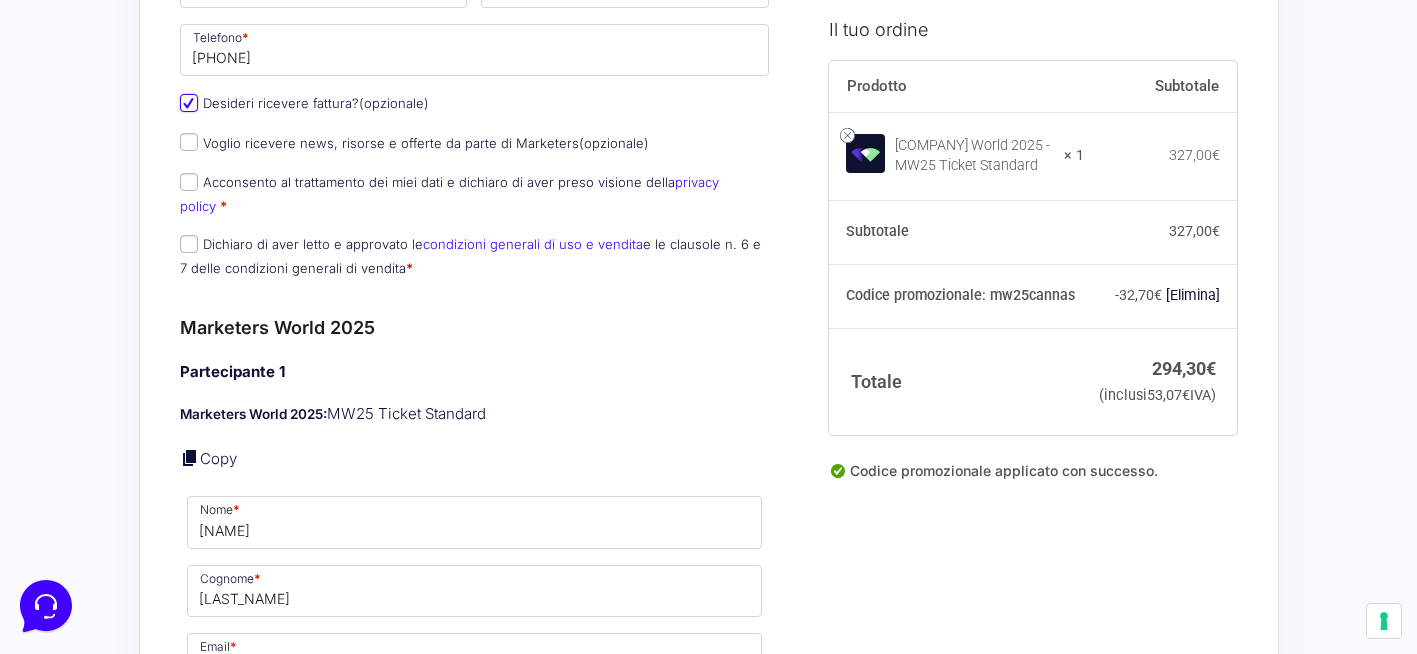 select on "[COUNTRY_CODE]" 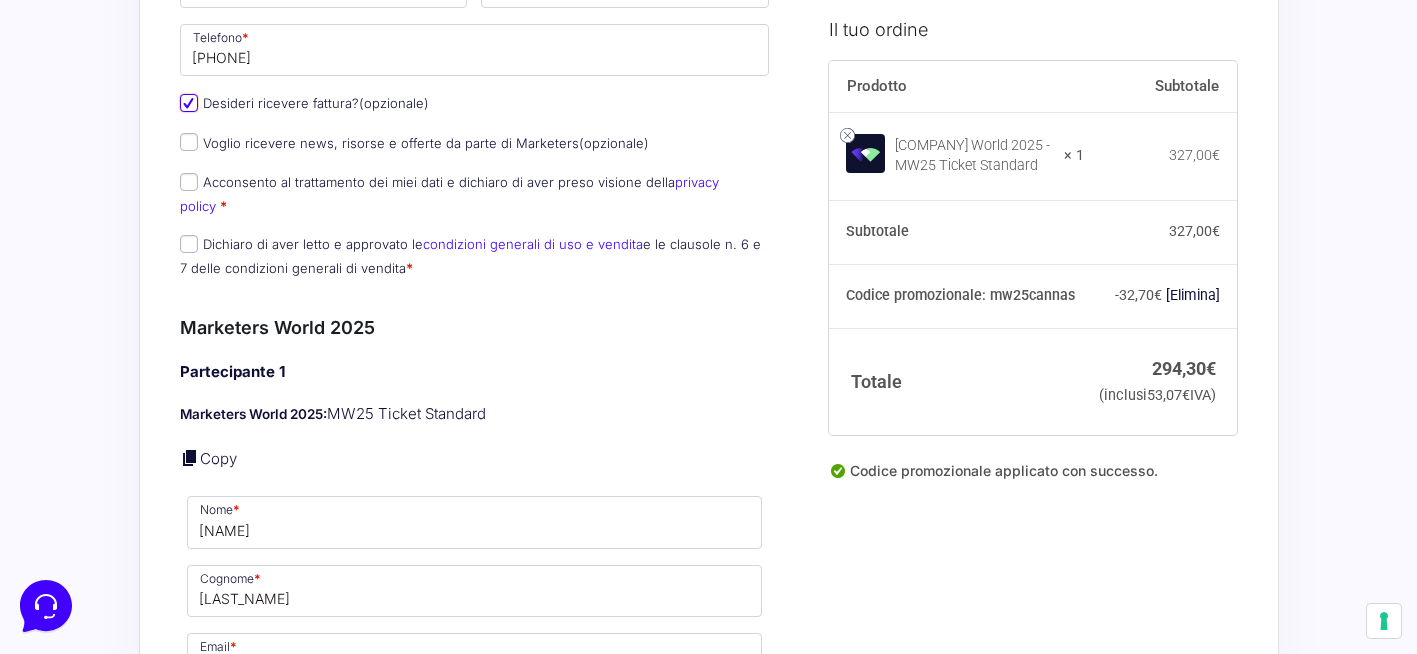 type on "0000000" 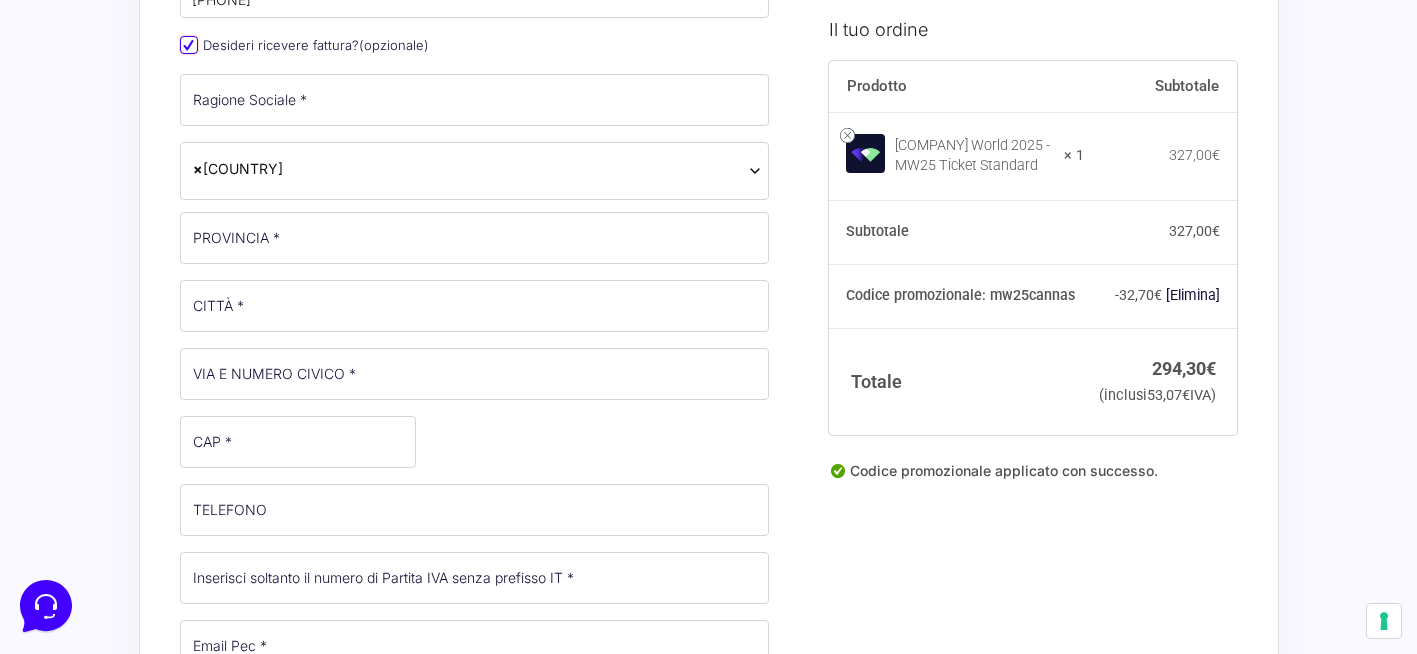 scroll, scrollTop: 500, scrollLeft: 0, axis: vertical 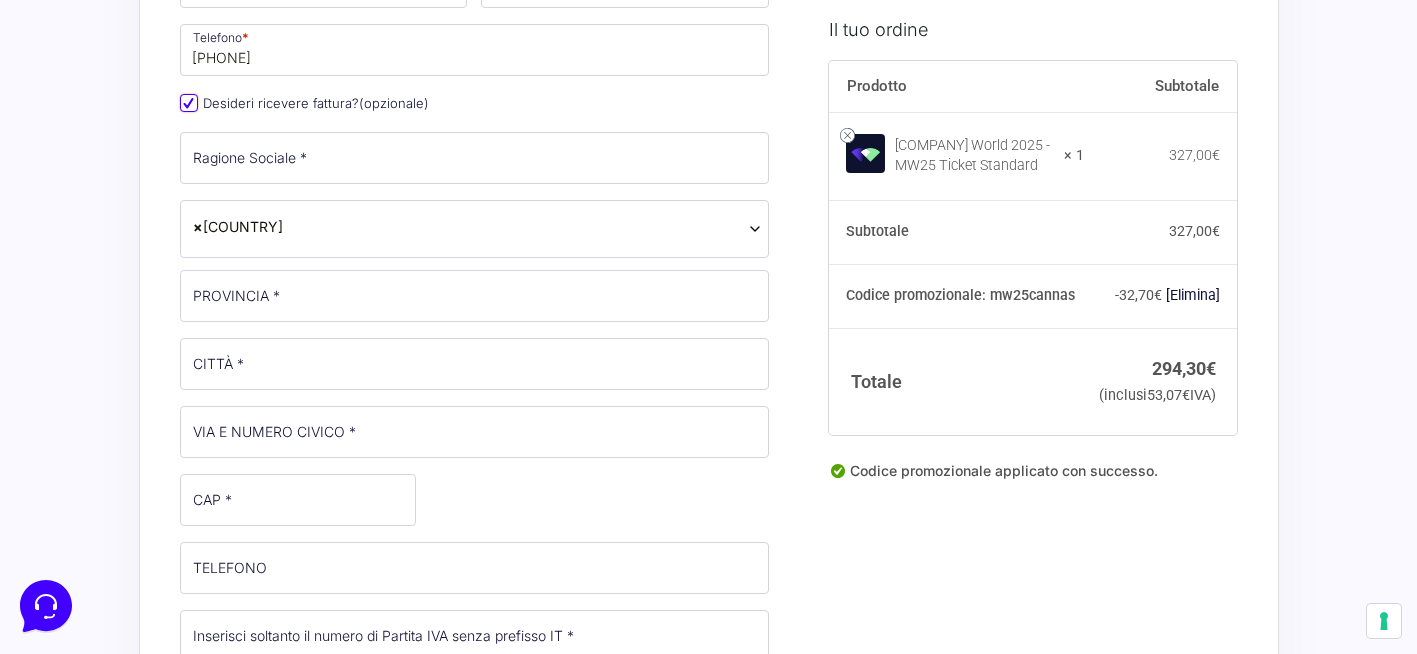 click on "Desideri ricevere fattura? (opzionale)" at bounding box center (189, 103) 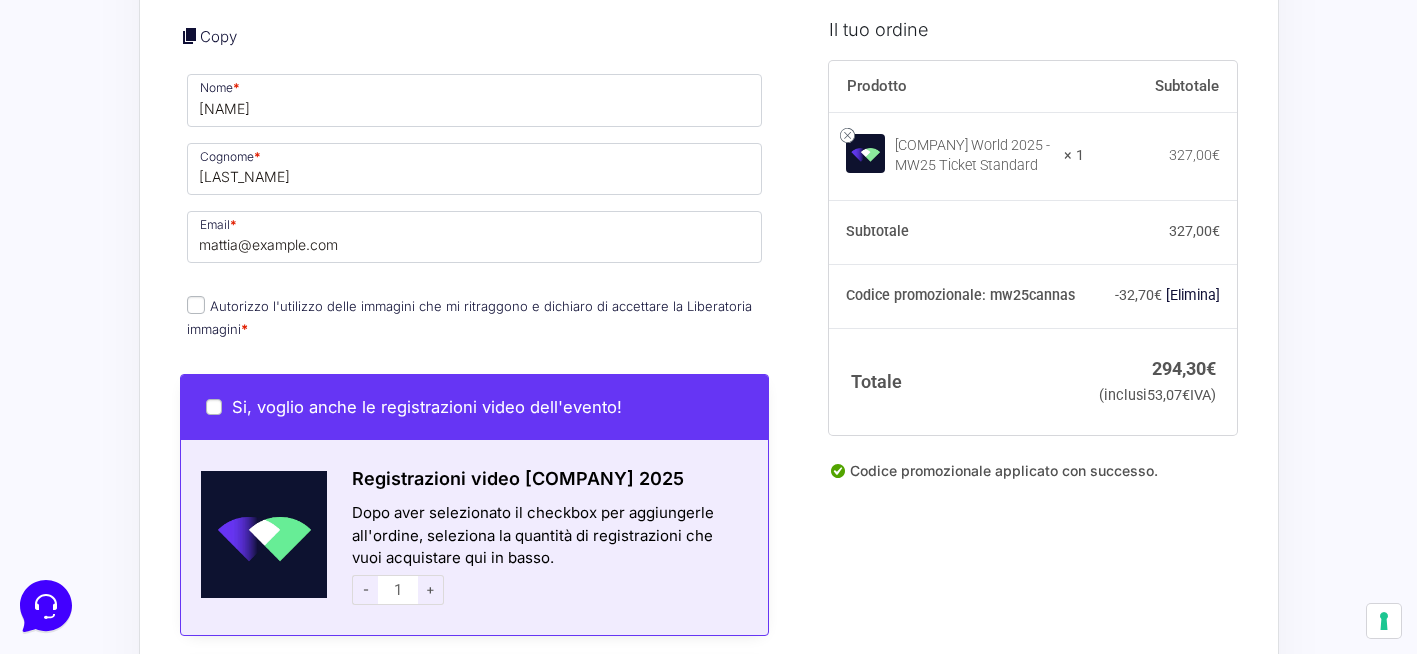 scroll, scrollTop: 1000, scrollLeft: 0, axis: vertical 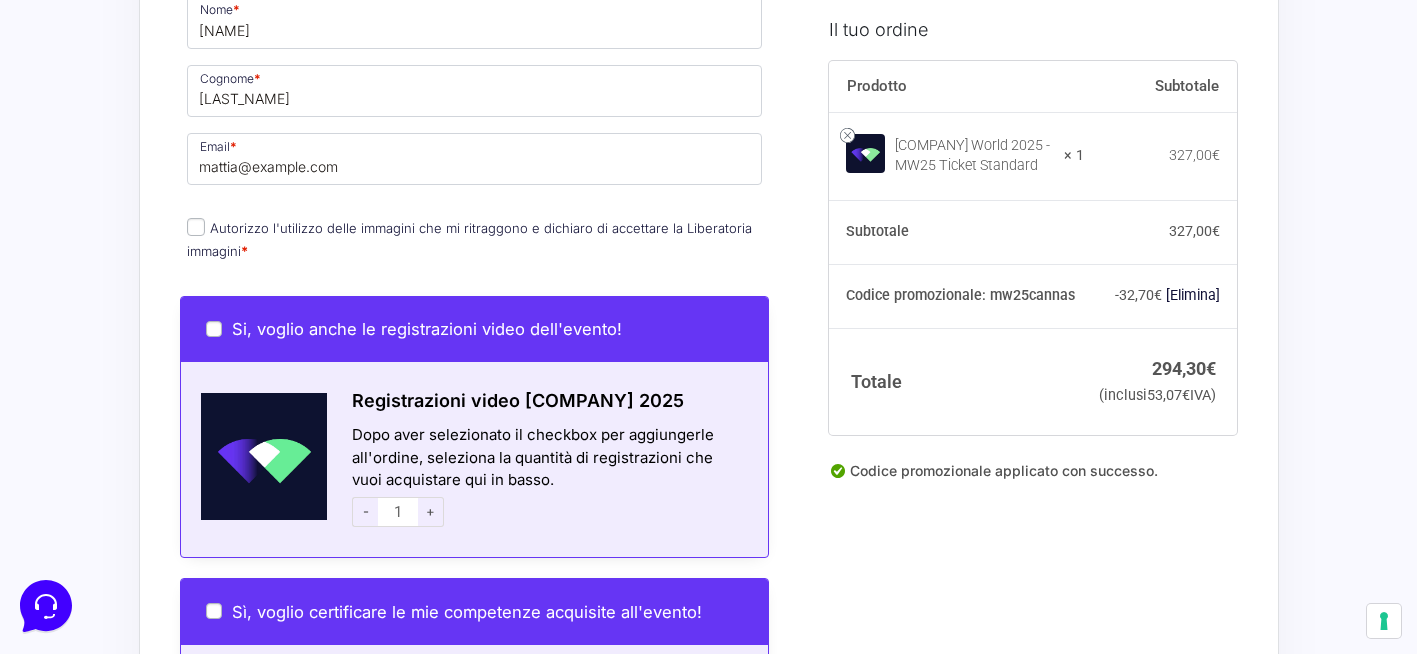 click on "Autorizzo l'utilizzo delle immagini che mi ritraggono e dichiaro di accettare la Liberatoria immagini *" at bounding box center [196, 227] 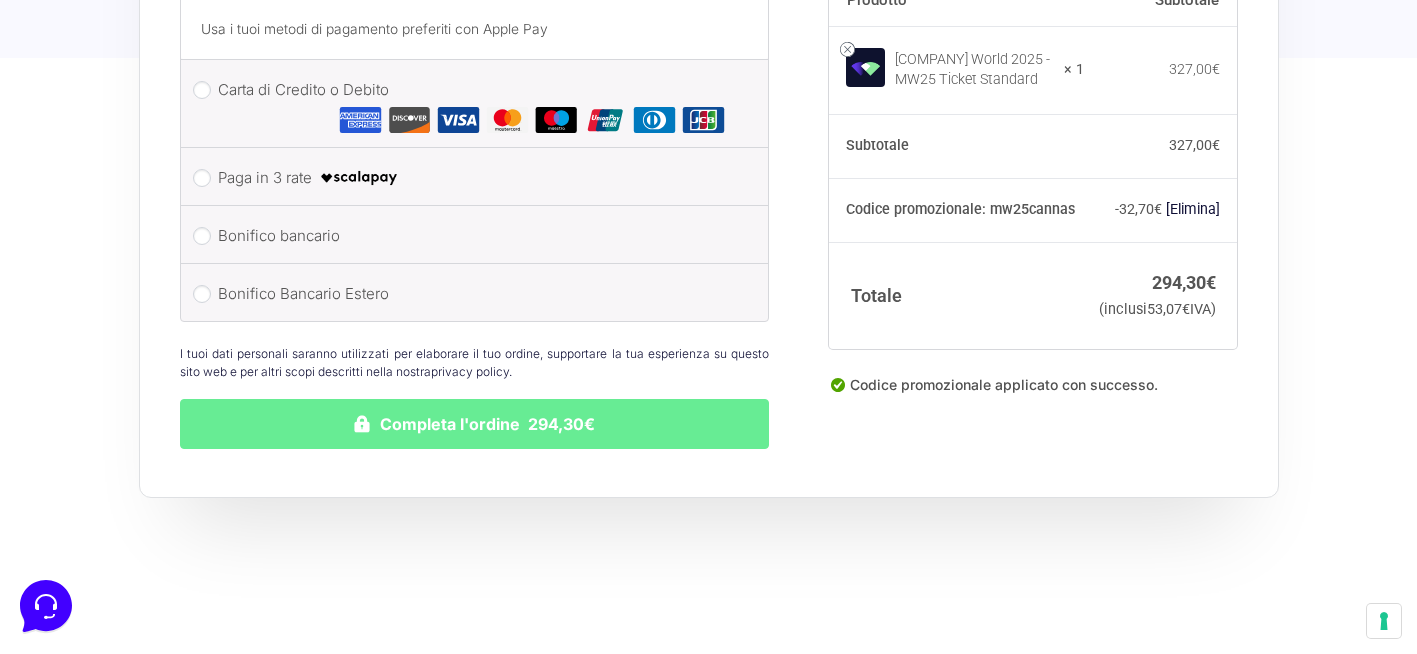 scroll, scrollTop: 2073, scrollLeft: 0, axis: vertical 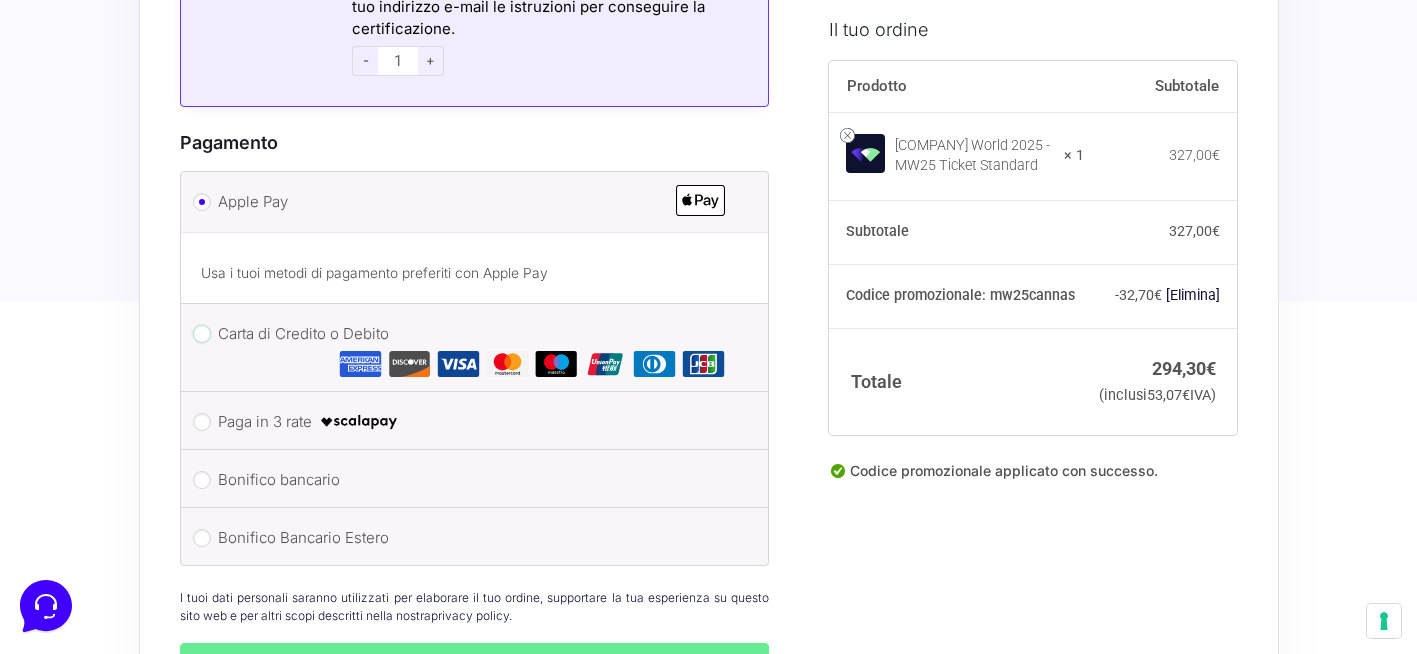 click on "Carta di Credito o Debito" at bounding box center [202, 334] 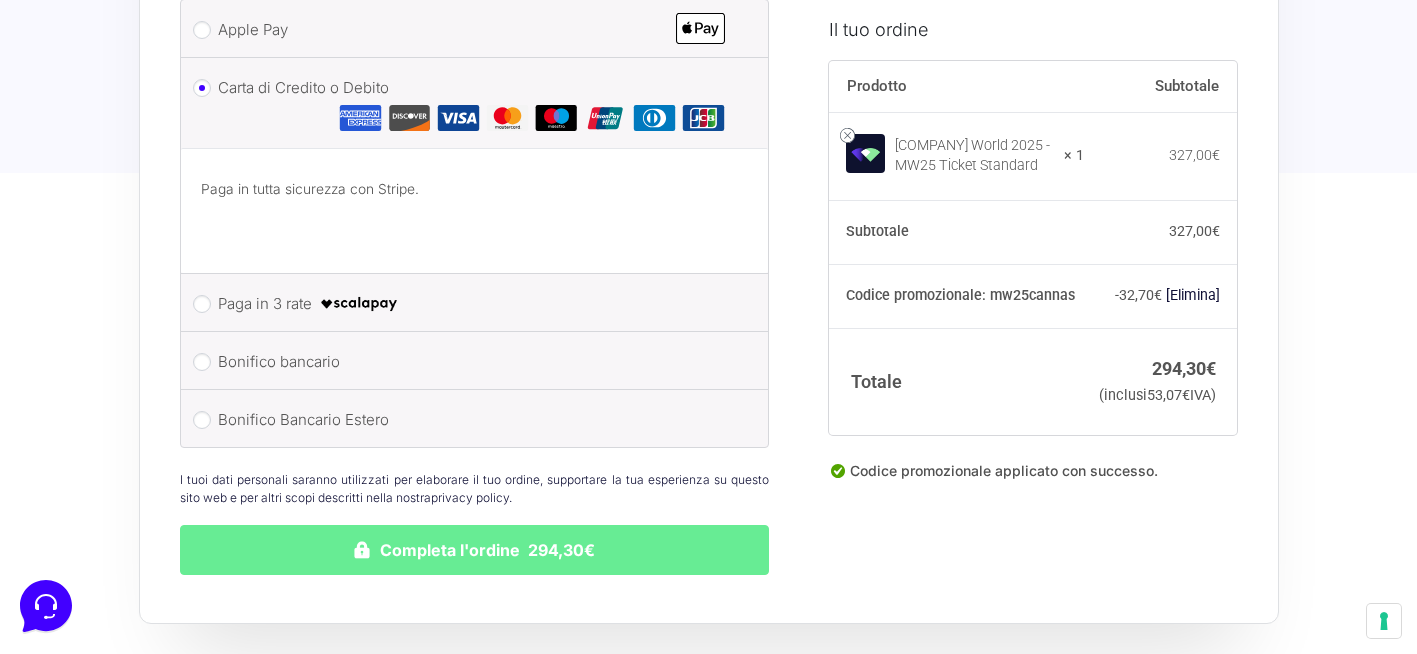 scroll, scrollTop: 2173, scrollLeft: 0, axis: vertical 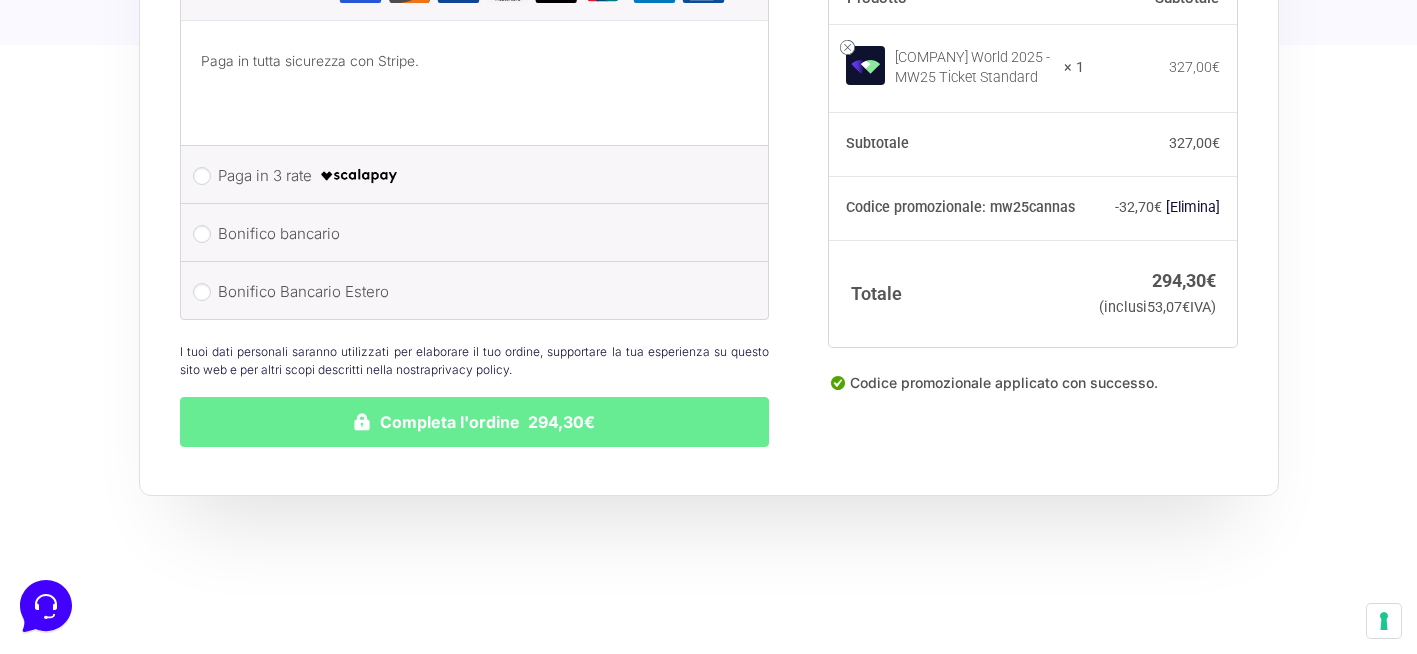 click on "Completa l'ordine  294,30€" at bounding box center [475, 422] 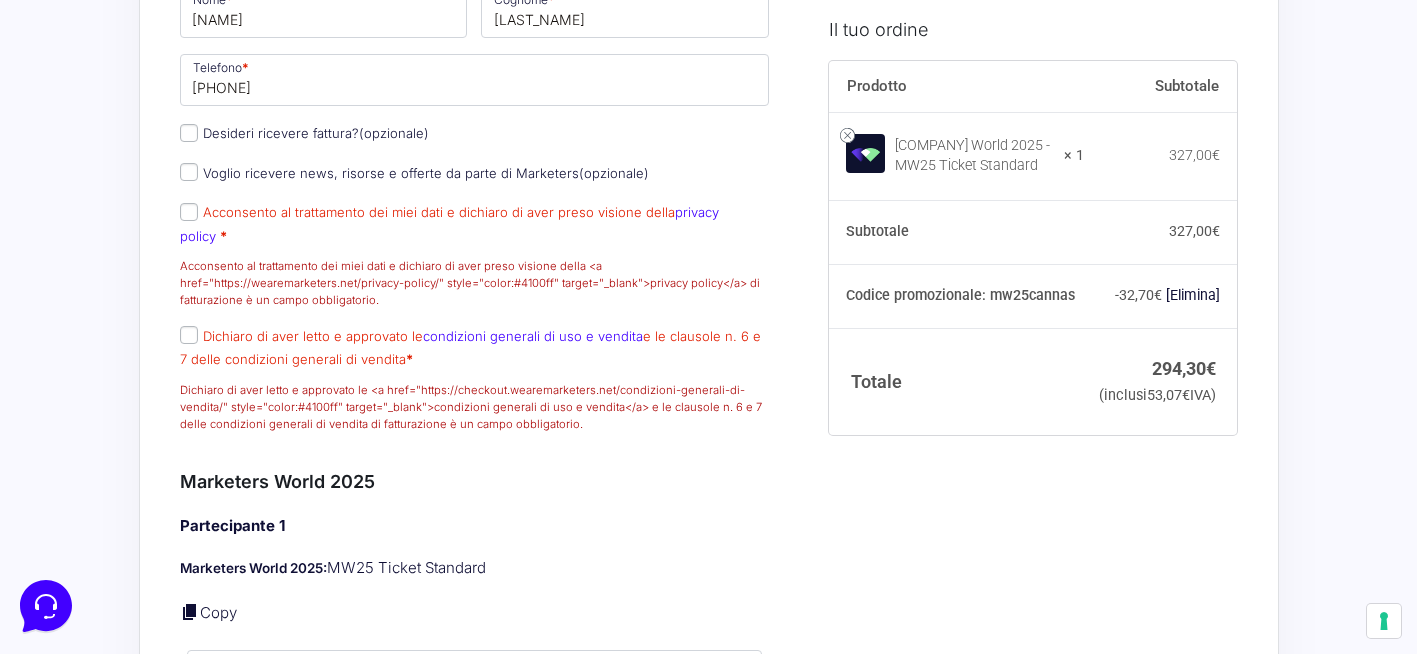 scroll, scrollTop: 638, scrollLeft: 0, axis: vertical 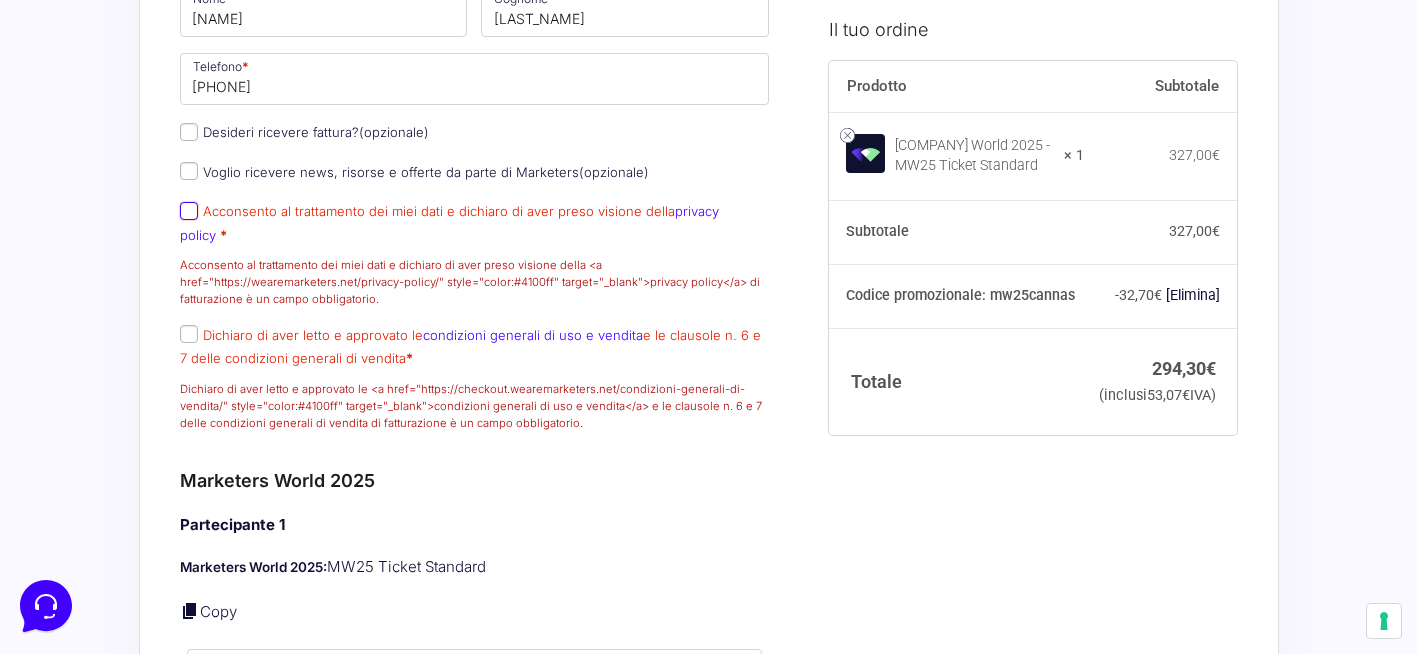 click on "Acconsento al trattamento dei miei dati e dichiaro di aver preso visione della  privacy policy   *" at bounding box center (189, 211) 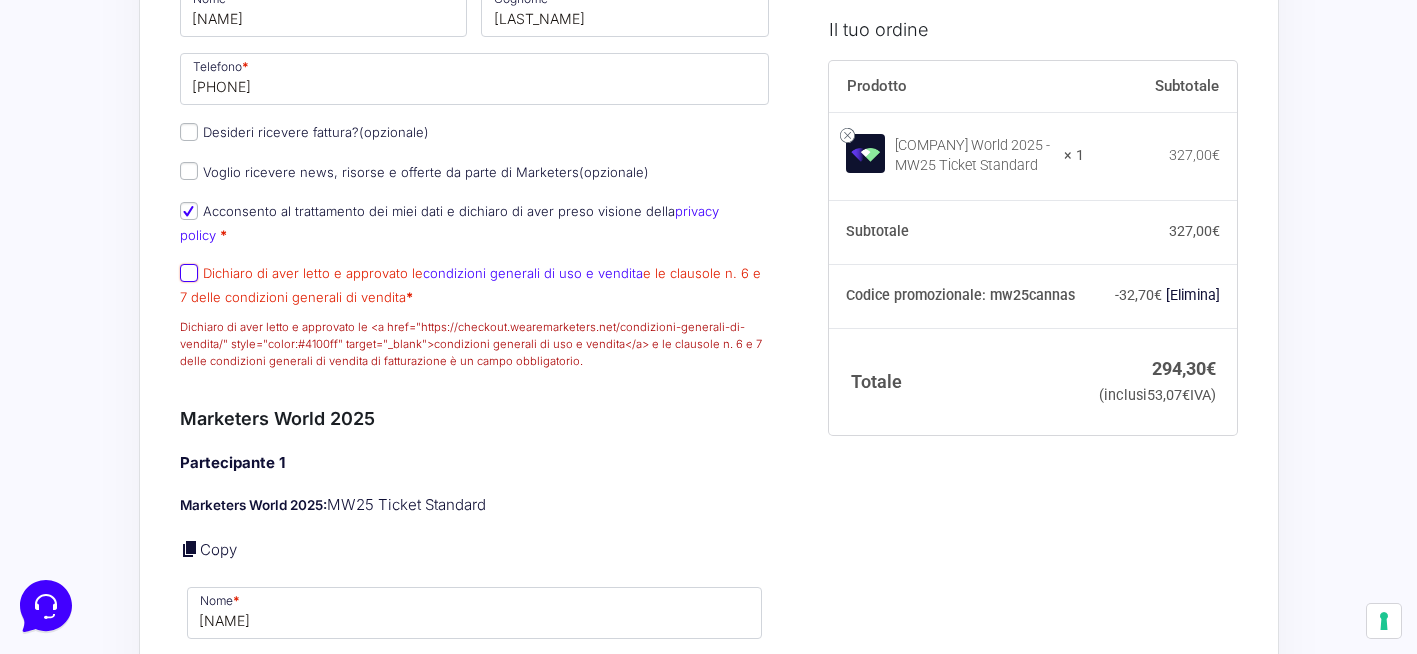 click on "Dichiaro di aver letto e approvato le  condizioni generali di uso e vendita  e le clausole n. 6 e 7 delle condizioni generali di vendita  *" at bounding box center (189, 273) 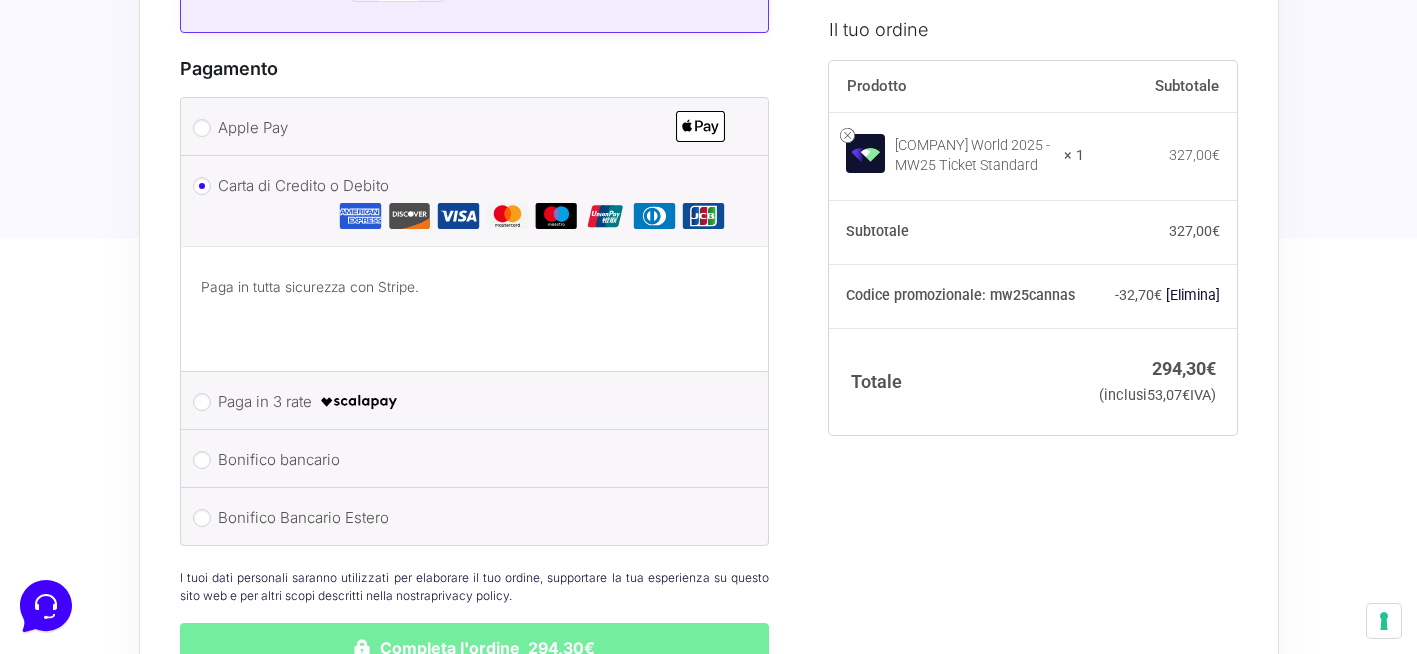 scroll, scrollTop: 2314, scrollLeft: 0, axis: vertical 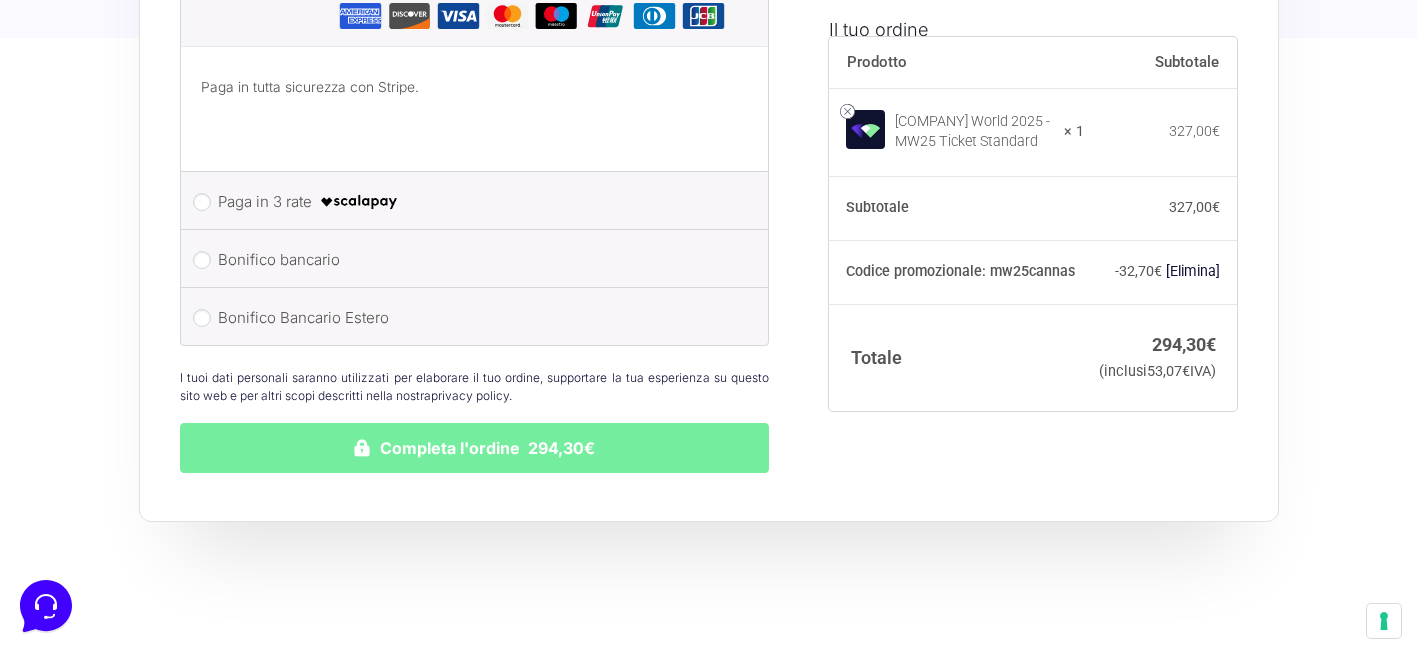 click on "Completa l'ordine  294,30€" at bounding box center [475, 448] 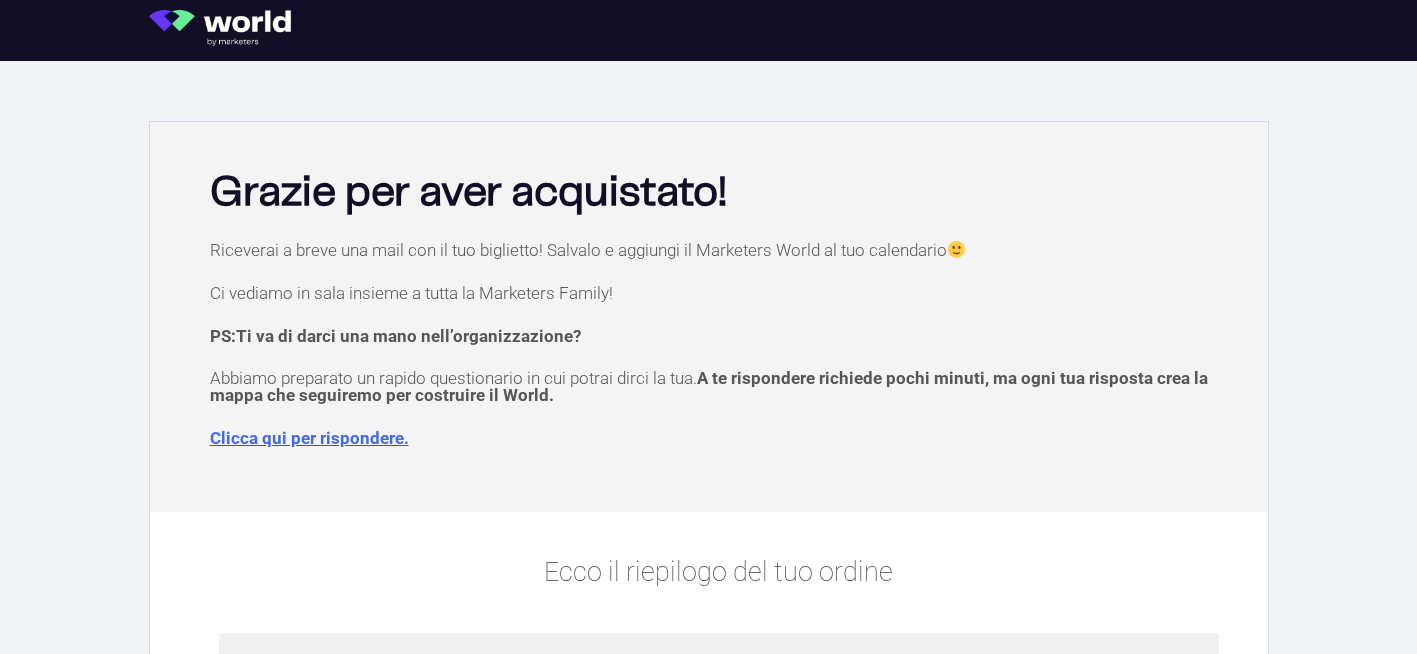 scroll, scrollTop: 0, scrollLeft: 0, axis: both 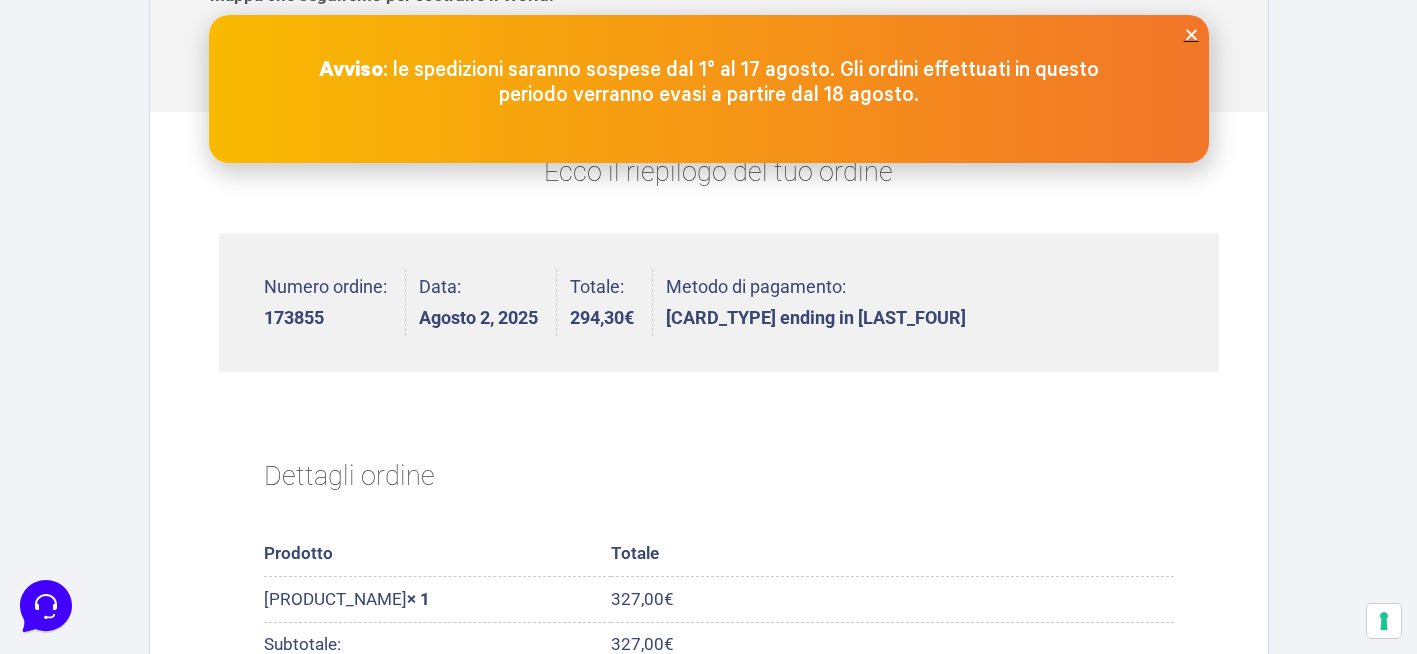 click at bounding box center [1191, 34] 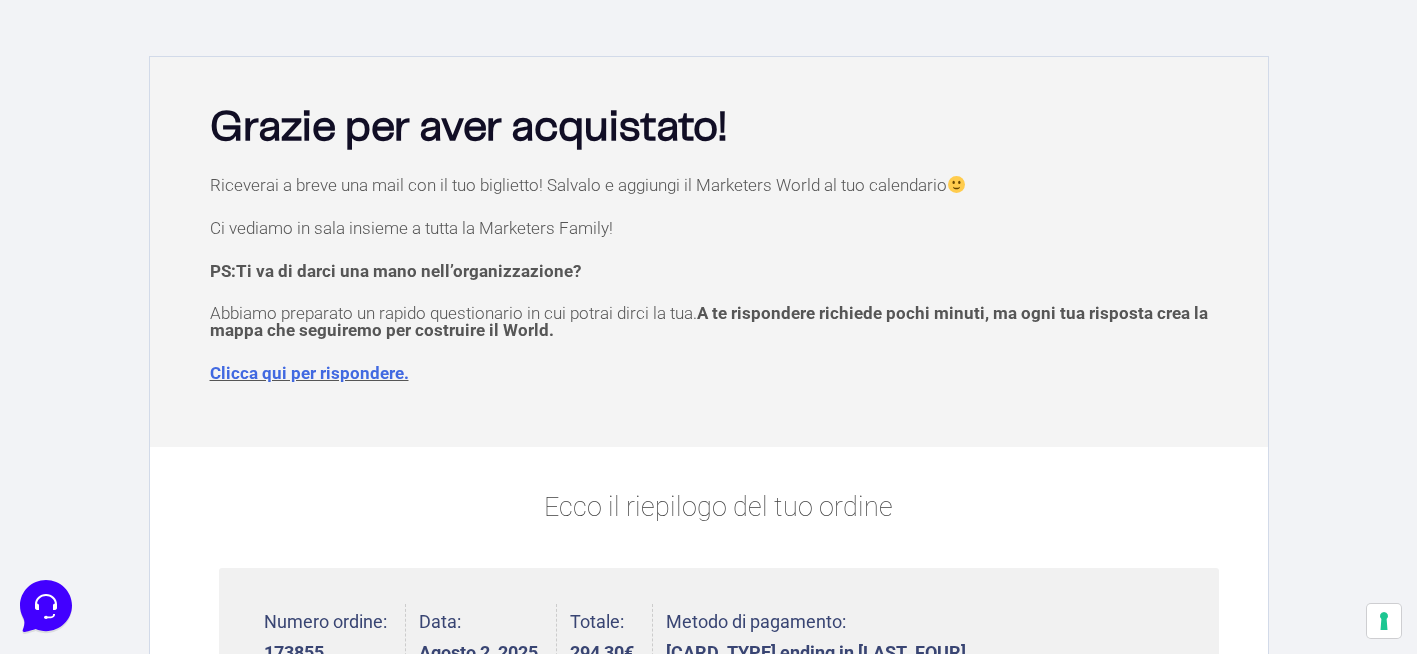 scroll, scrollTop: 0, scrollLeft: 0, axis: both 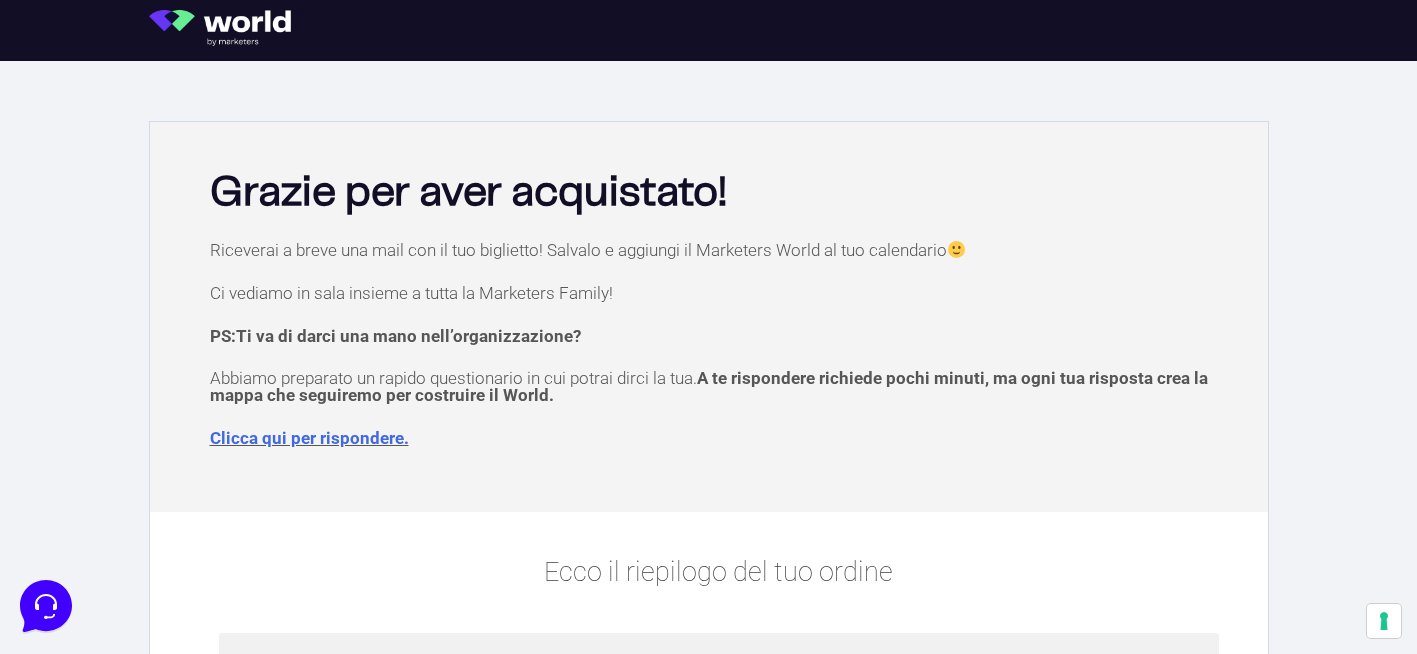 click on "Clicca qui per rispondere." at bounding box center (309, 438) 